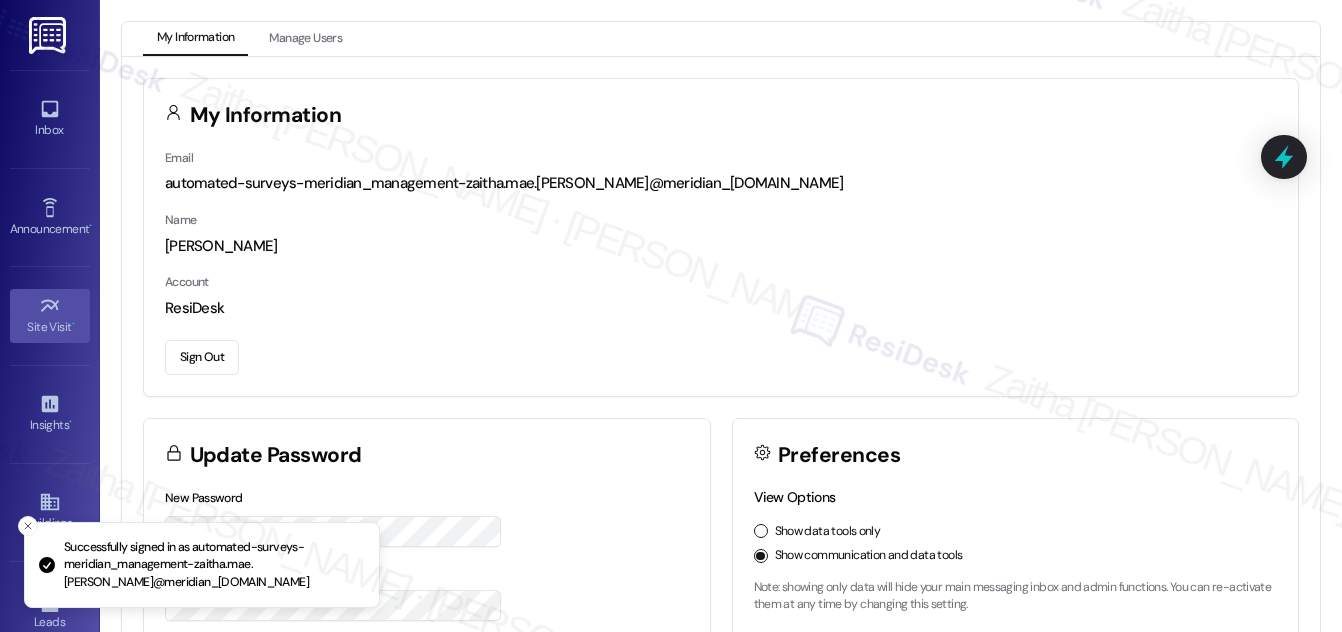 scroll, scrollTop: 0, scrollLeft: 0, axis: both 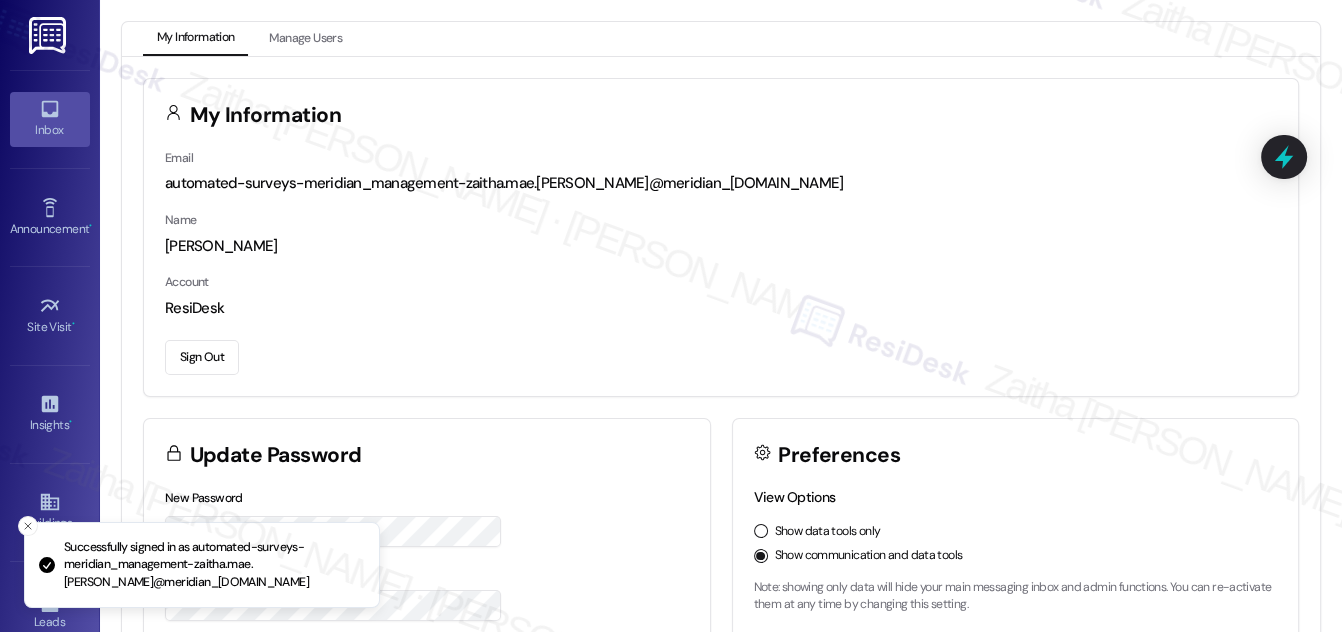 click on "Inbox" at bounding box center (50, 130) 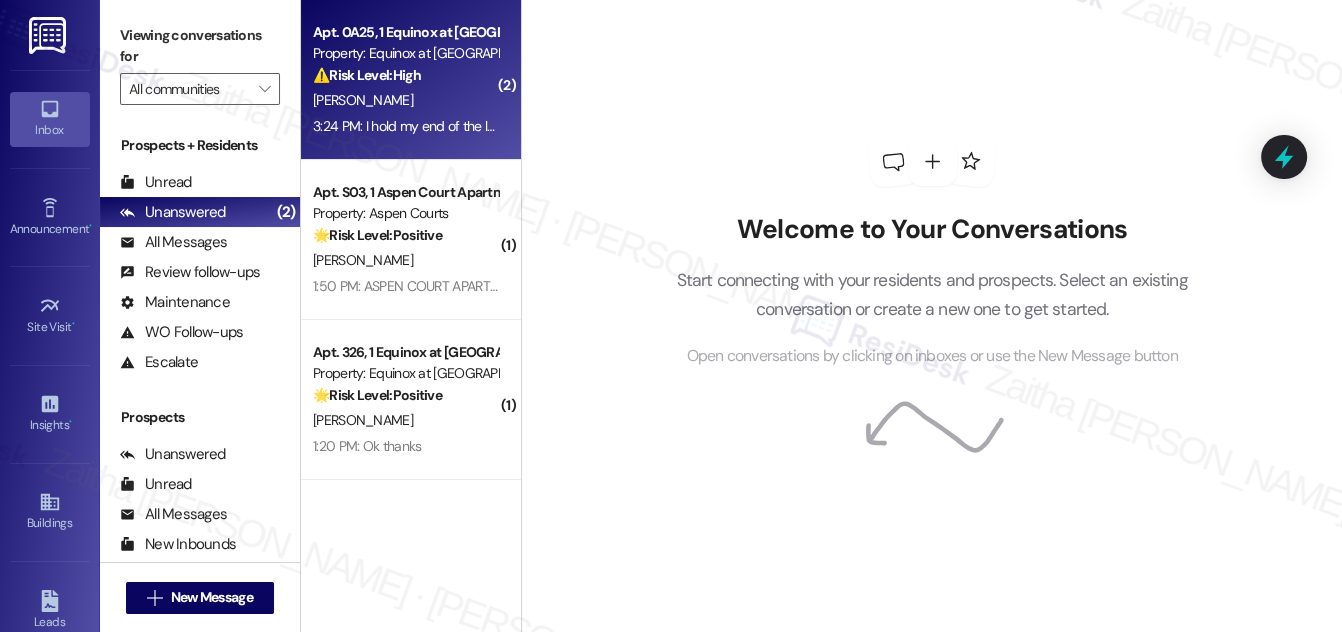 click on "[PERSON_NAME]" at bounding box center [405, 100] 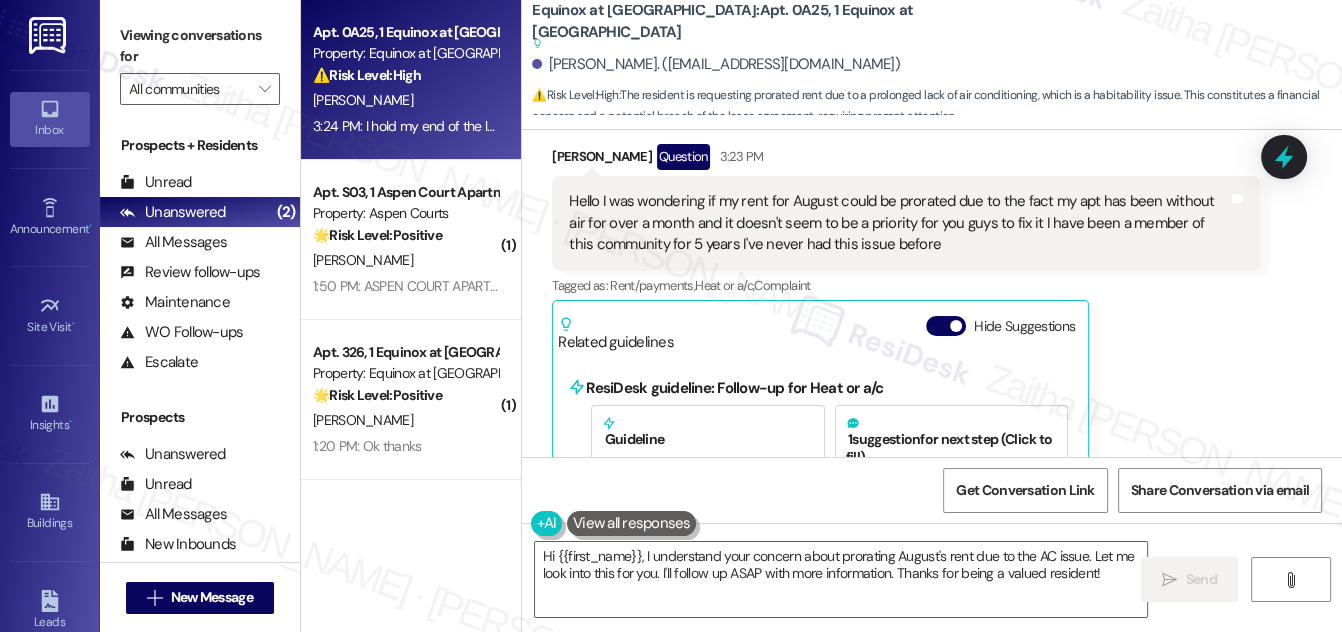 scroll, scrollTop: 12581, scrollLeft: 0, axis: vertical 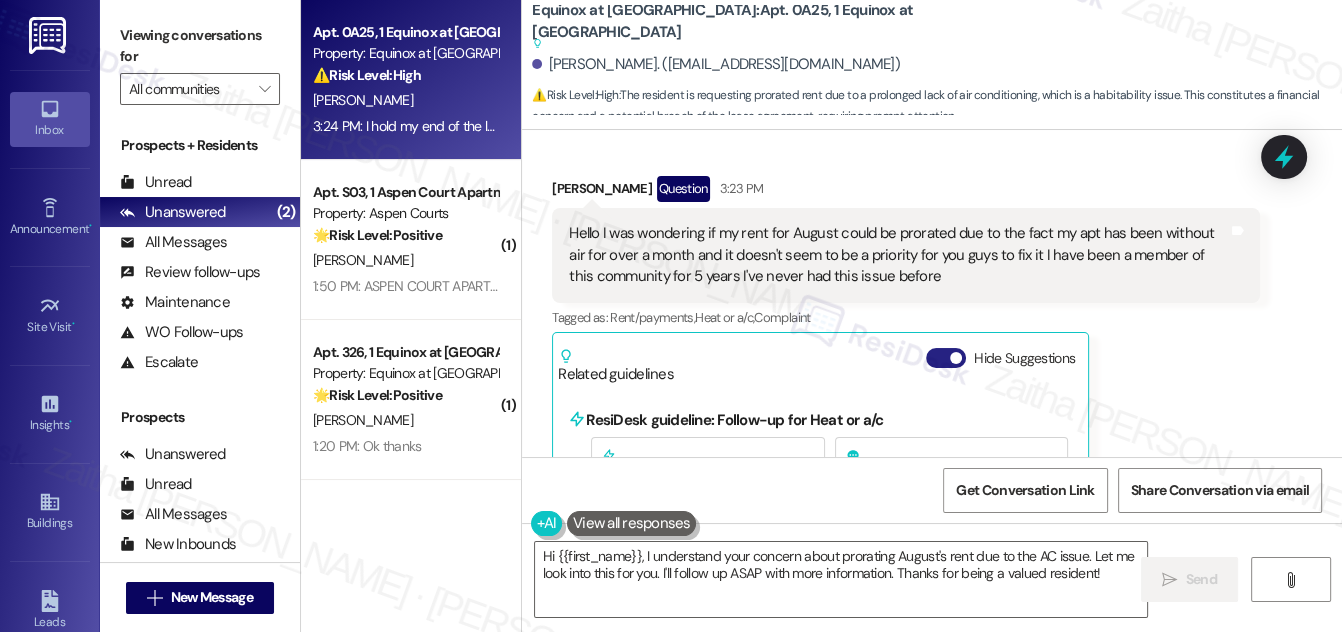 click on "Hide Suggestions" at bounding box center (946, 358) 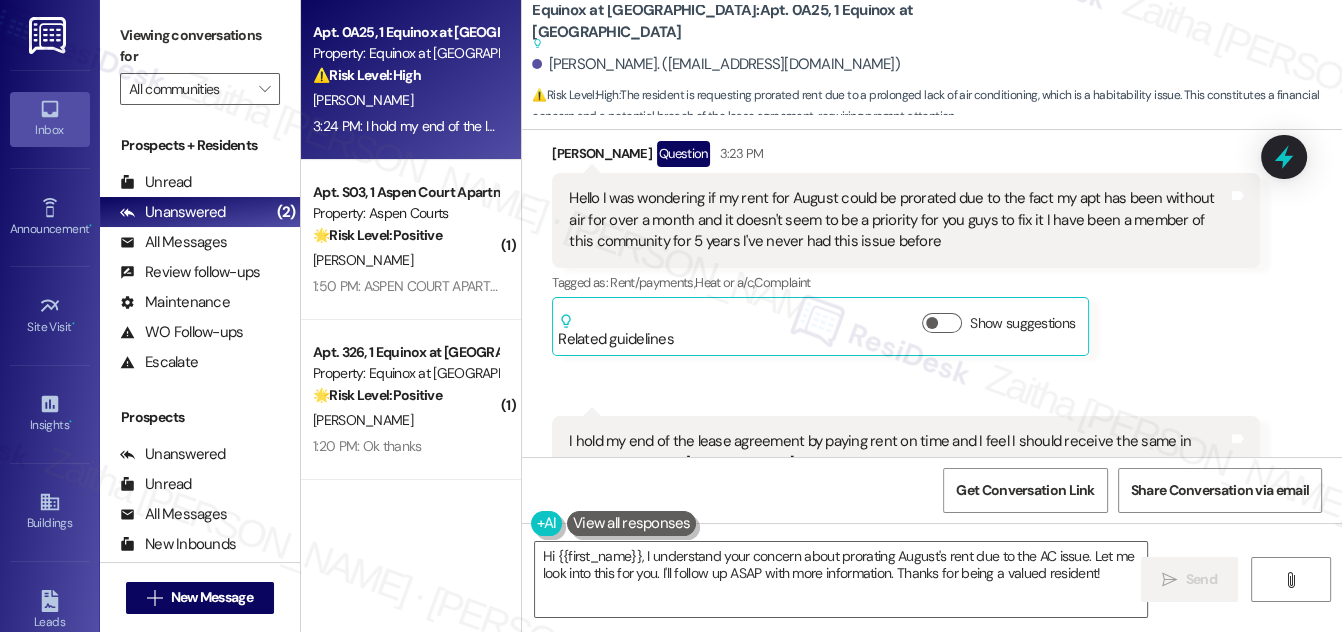 scroll, scrollTop: 12621, scrollLeft: 0, axis: vertical 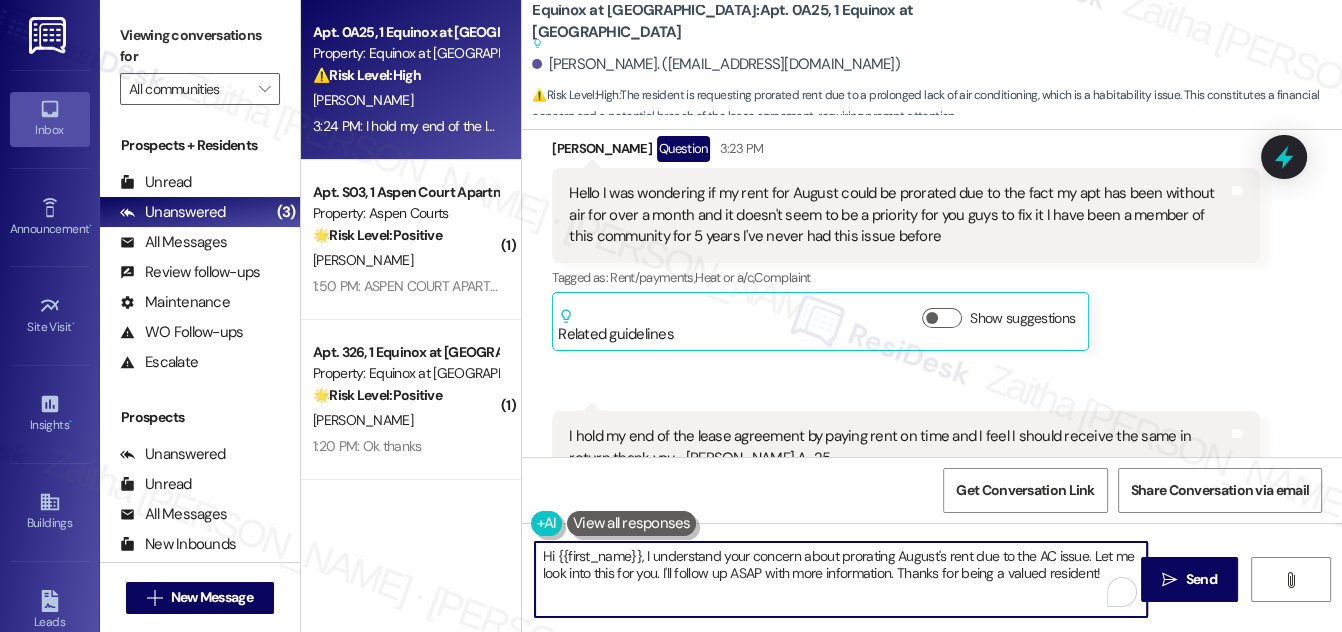 click on "Hi {{first_name}}, I understand your concern about prorating August's rent due to the AC issue. Let me look into this for you. I'll follow up ASAP with more information. Thanks for being a valued resident!" at bounding box center [841, 579] 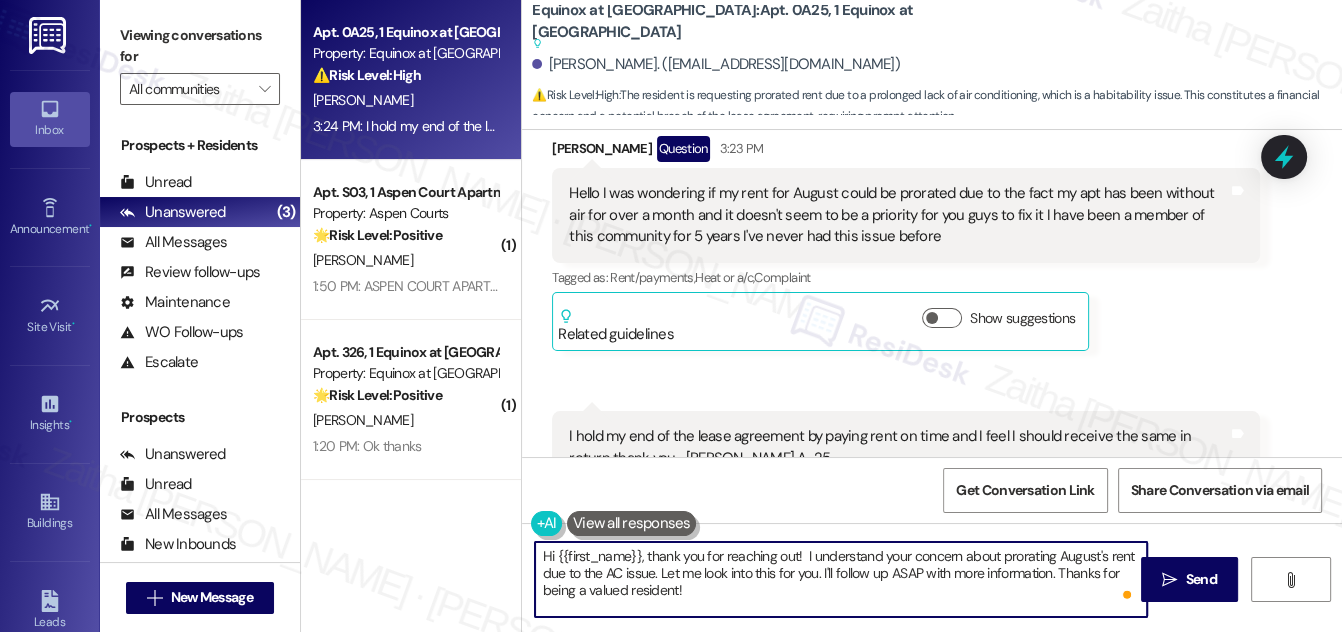 type on "Hi {{first_name}}, thank you for reaching out!  I understand your concern about prorating August's rent due to the AC issue. Let me look into this for you. I'll follow up ASAP with more information. Thanks for being a valued resident!" 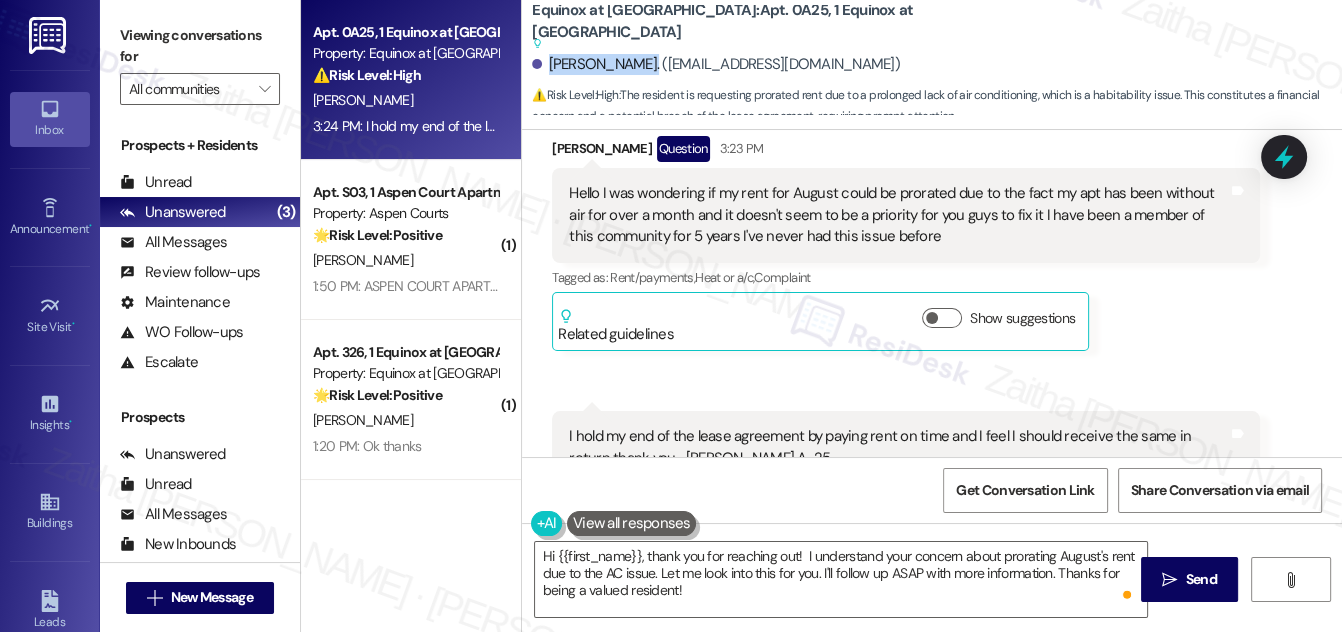 drag, startPoint x: 548, startPoint y: 65, endPoint x: 642, endPoint y: 62, distance: 94.04786 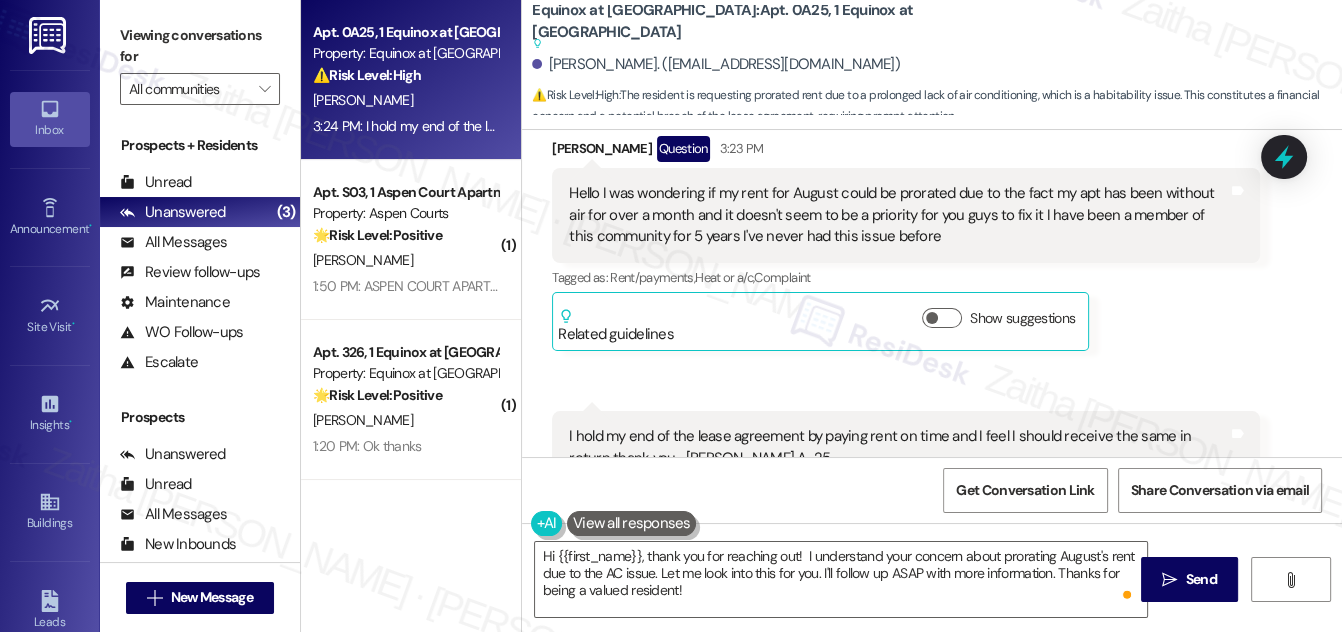 click on "Equinox at [GEOGRAPHIC_DATA]:  Apt. 0A25, 1 Equinox at Midtown   Suggested actions and notes available for this message and will show as you scroll through." at bounding box center [732, 27] 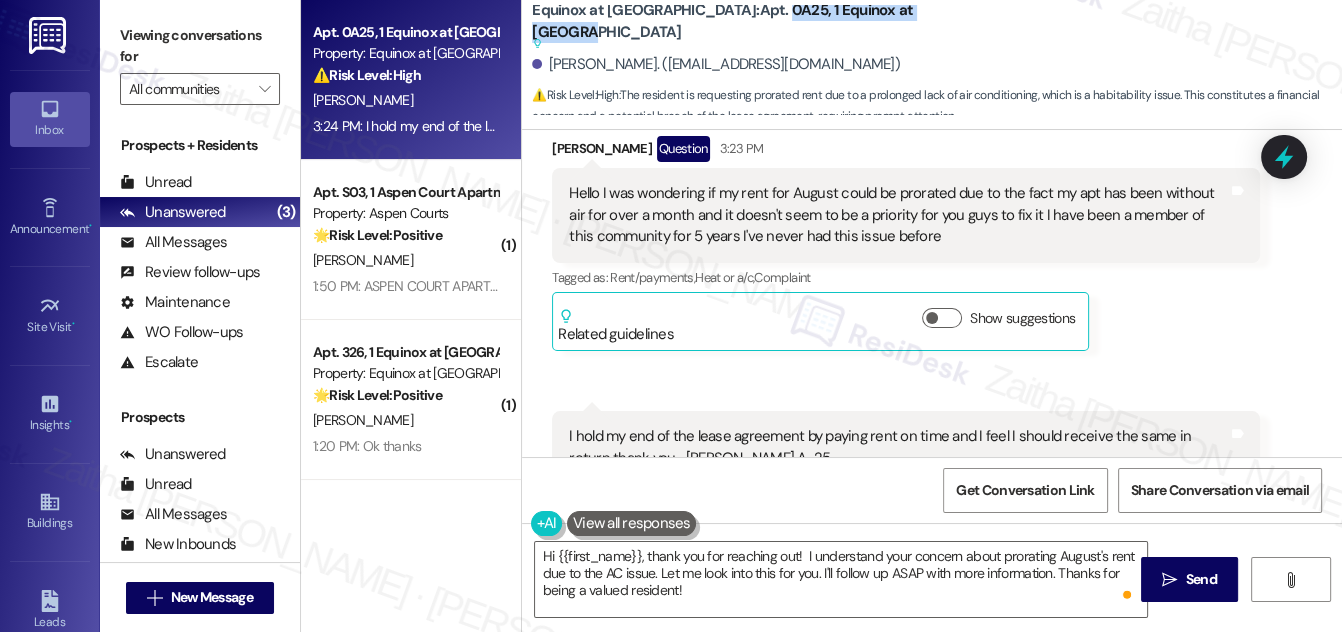 drag, startPoint x: 697, startPoint y: 18, endPoint x: 914, endPoint y: 29, distance: 217.27863 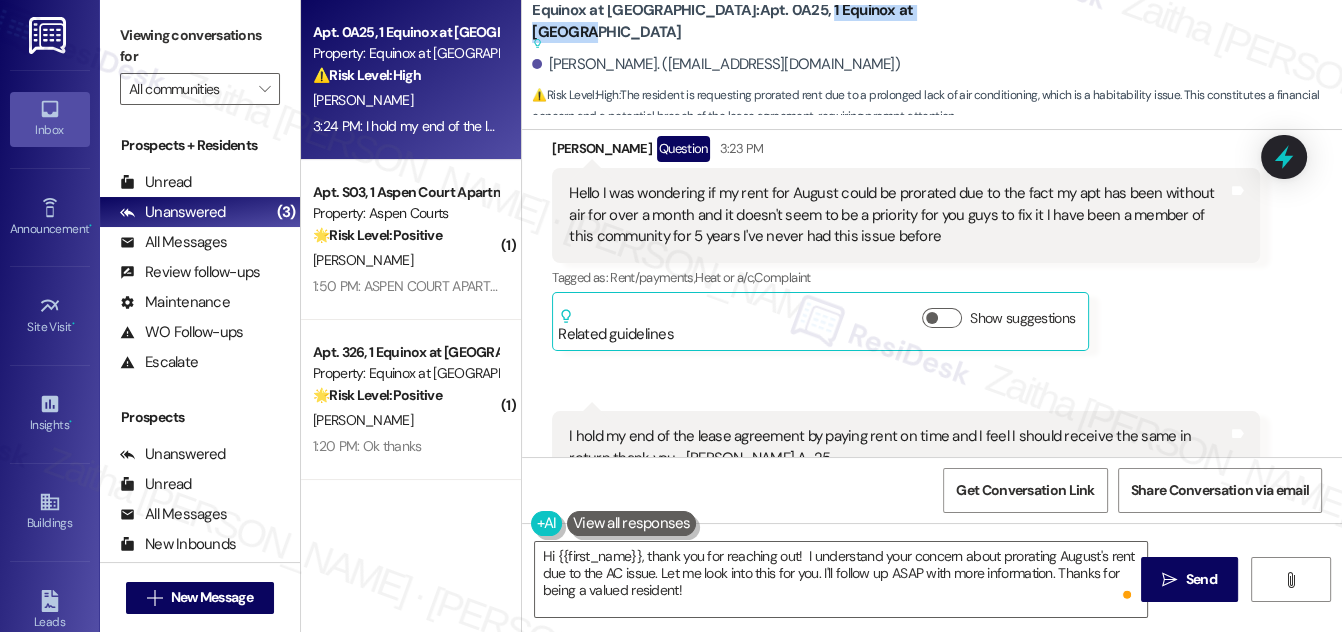 drag, startPoint x: 741, startPoint y: 21, endPoint x: 916, endPoint y: 39, distance: 175.92328 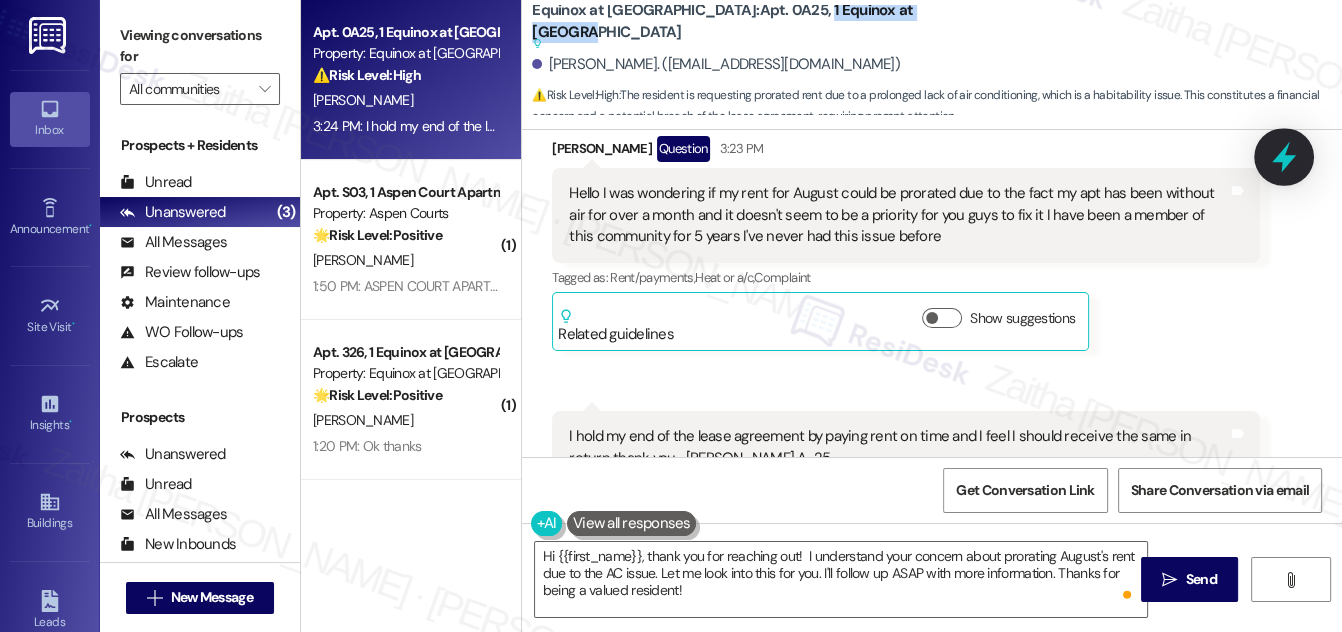 click at bounding box center (1284, 156) 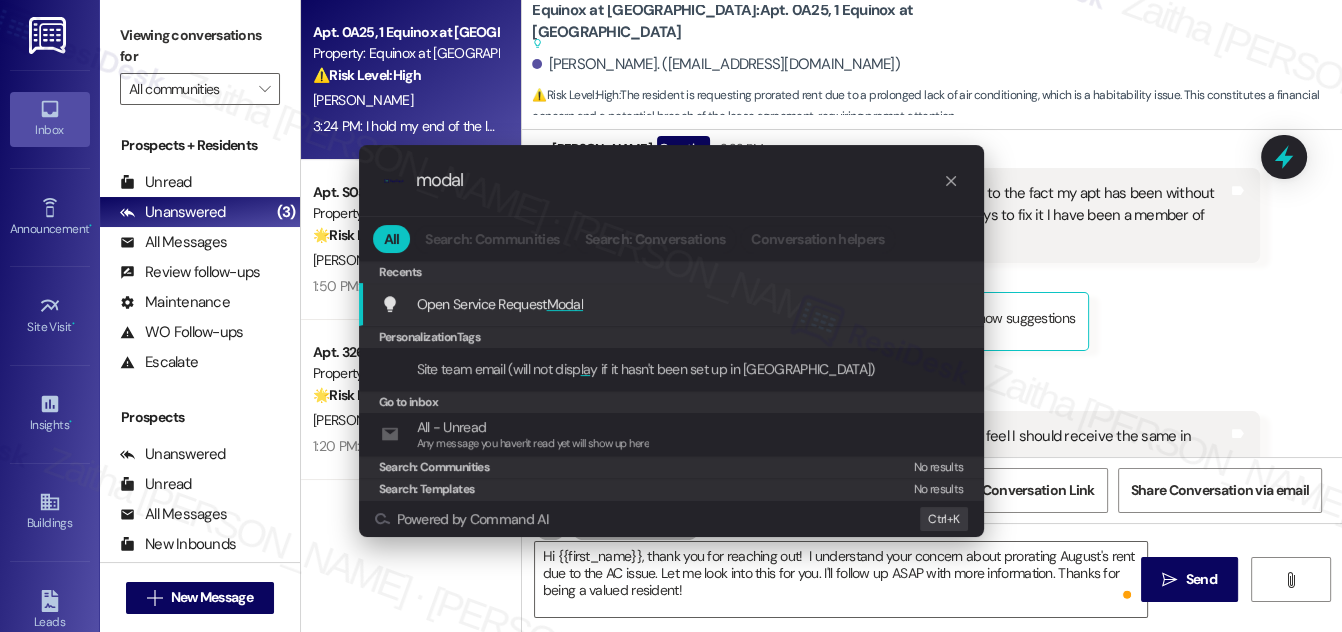 type on "modal" 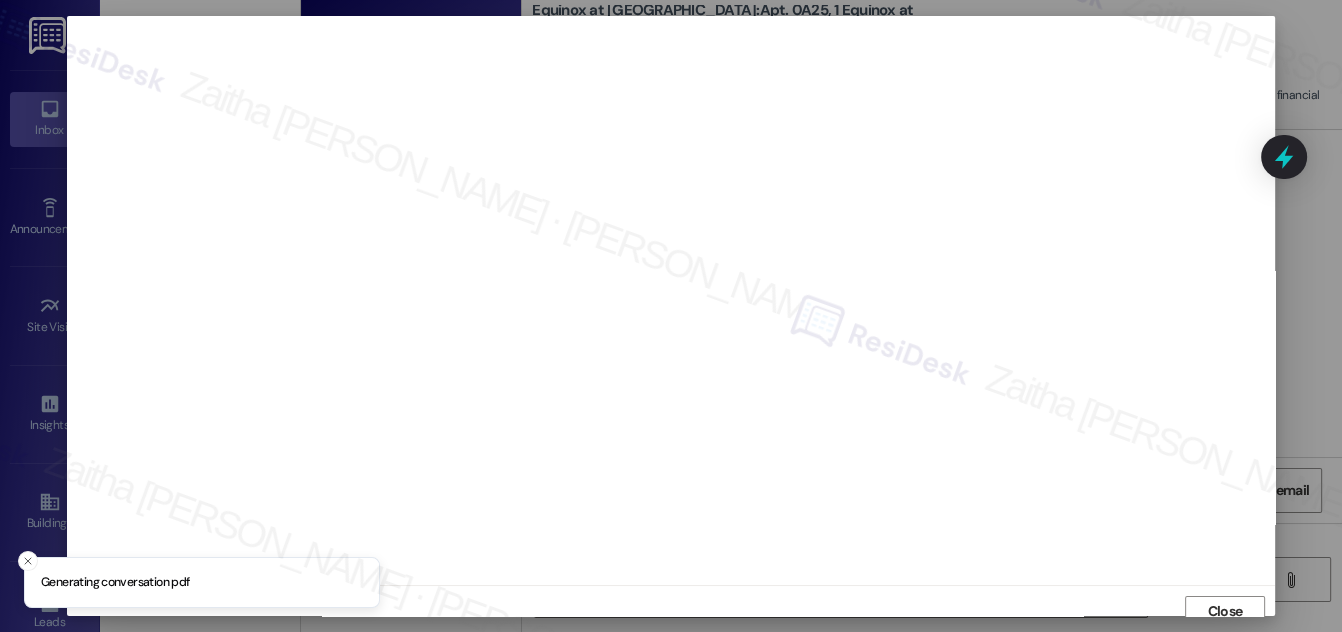 scroll, scrollTop: 11, scrollLeft: 0, axis: vertical 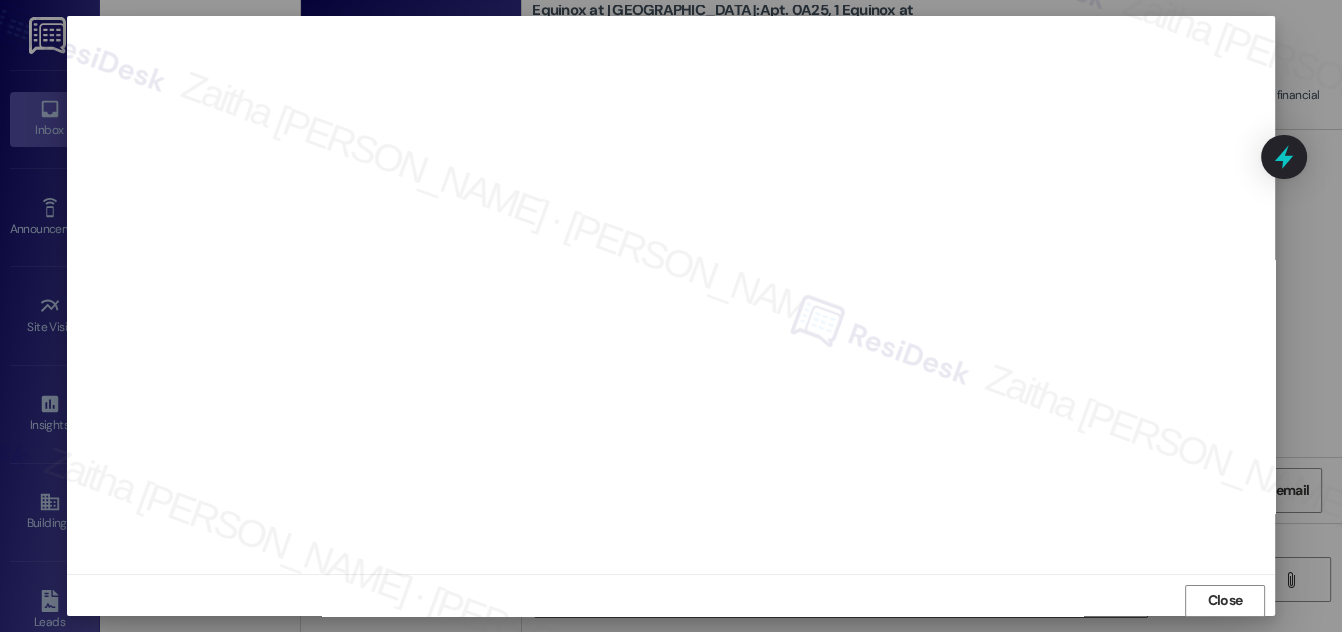 click on "Close" at bounding box center [1225, 600] 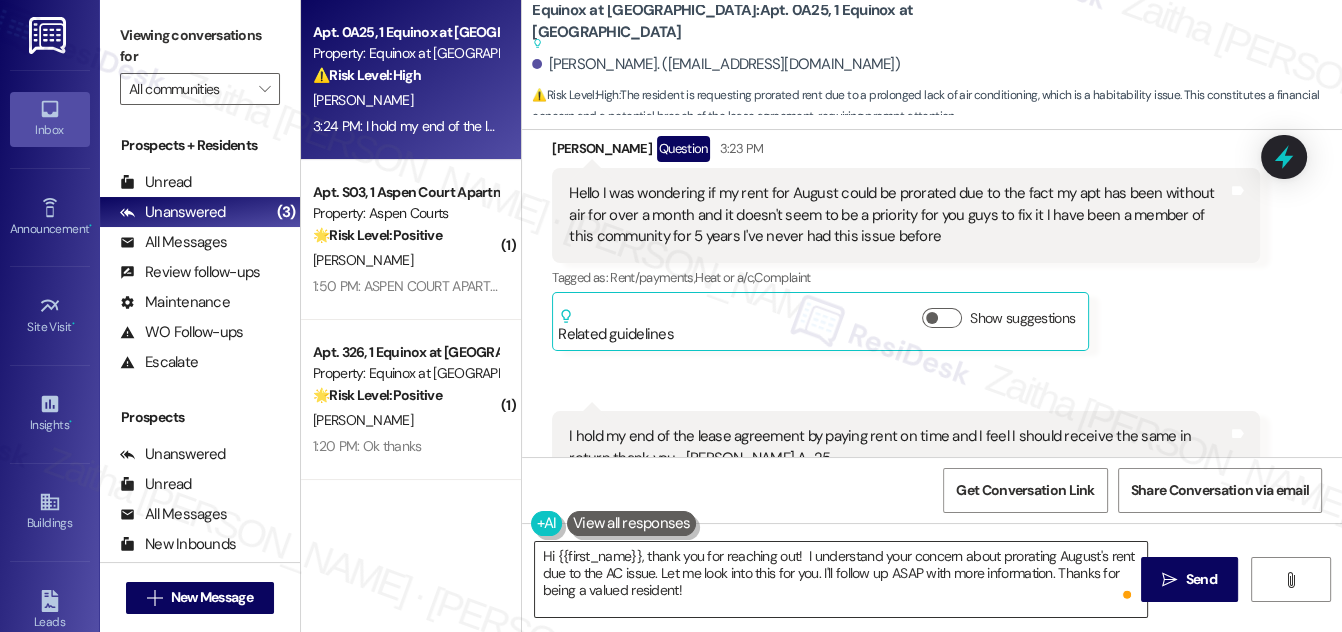 click on "Hi {{first_name}}, thank you for reaching out!  I understand your concern about prorating August's rent due to the AC issue. Let me look into this for you. I'll follow up ASAP with more information. Thanks for being a valued resident!" at bounding box center (841, 579) 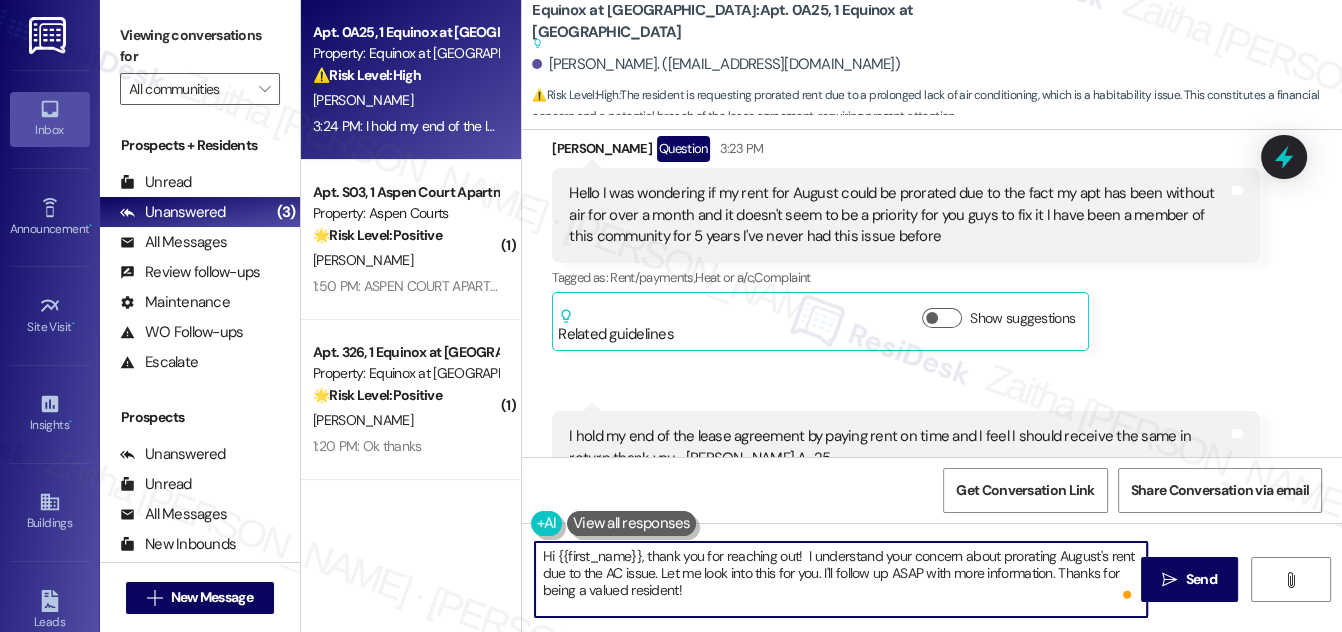 click on "Hi {{first_name}}, thank you for reaching out!  I understand your concern about prorating August's rent due to the AC issue. Let me look into this for you. I'll follow up ASAP with more information. Thanks for being a valued resident!" at bounding box center (841, 579) 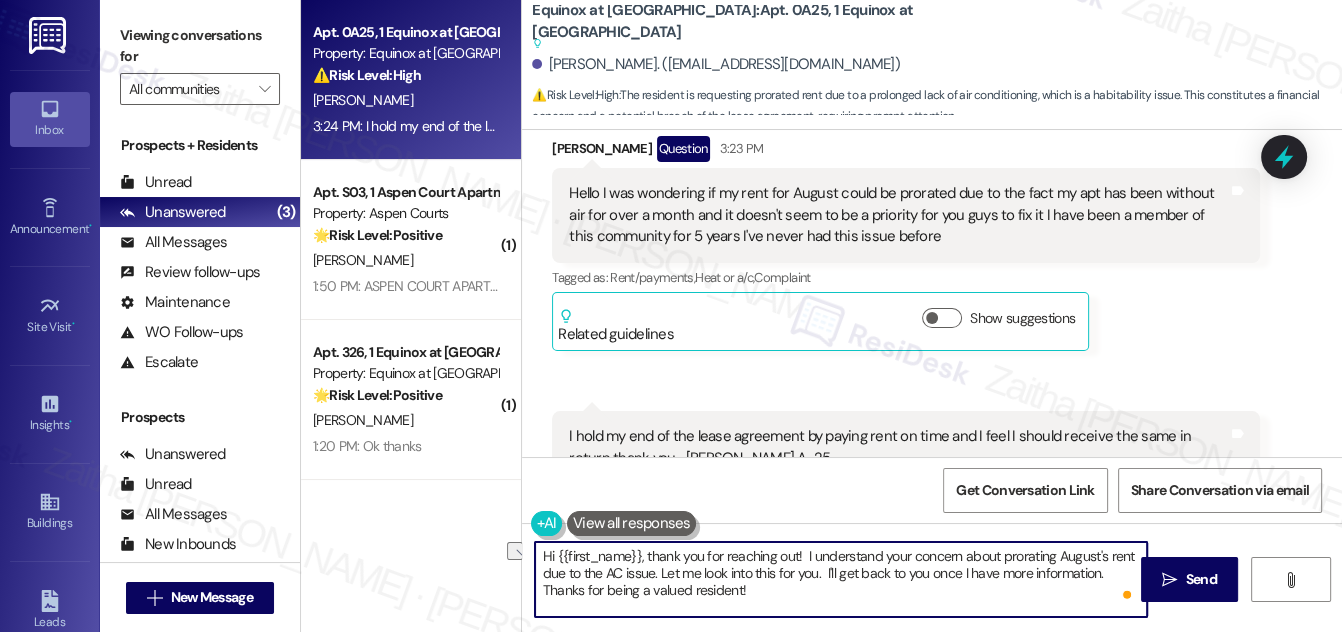 drag, startPoint x: 538, startPoint y: 586, endPoint x: 775, endPoint y: 586, distance: 237 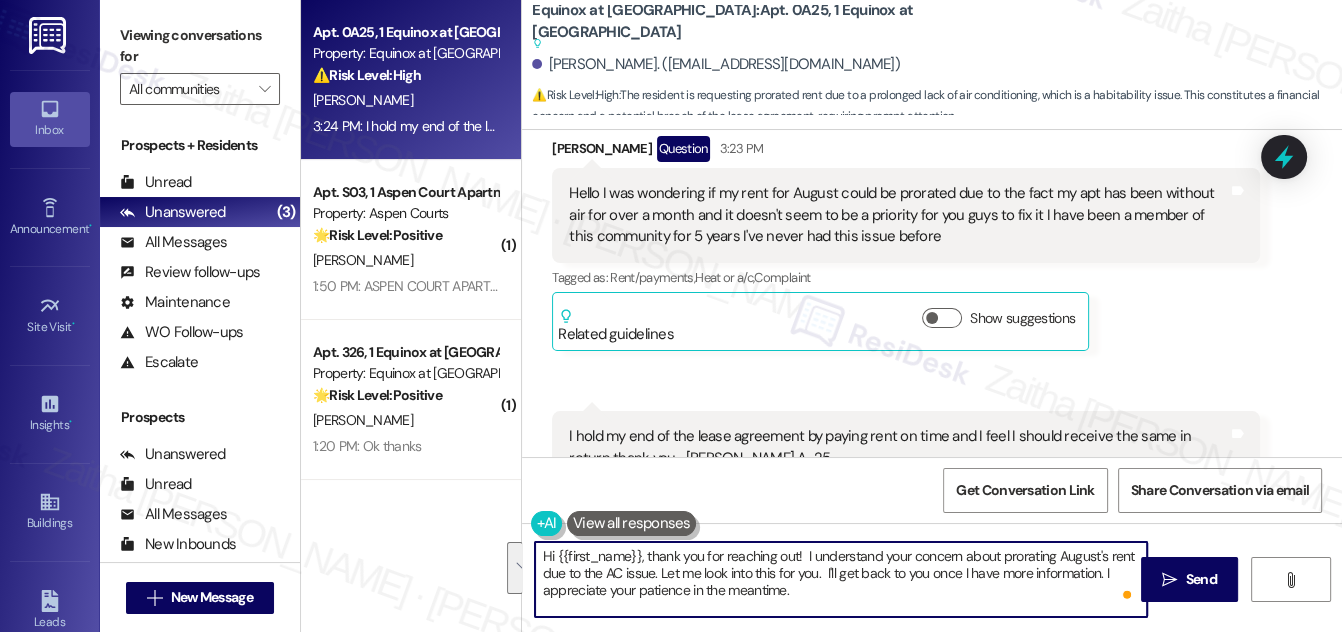 drag, startPoint x: 539, startPoint y: 554, endPoint x: 853, endPoint y: 586, distance: 315.62637 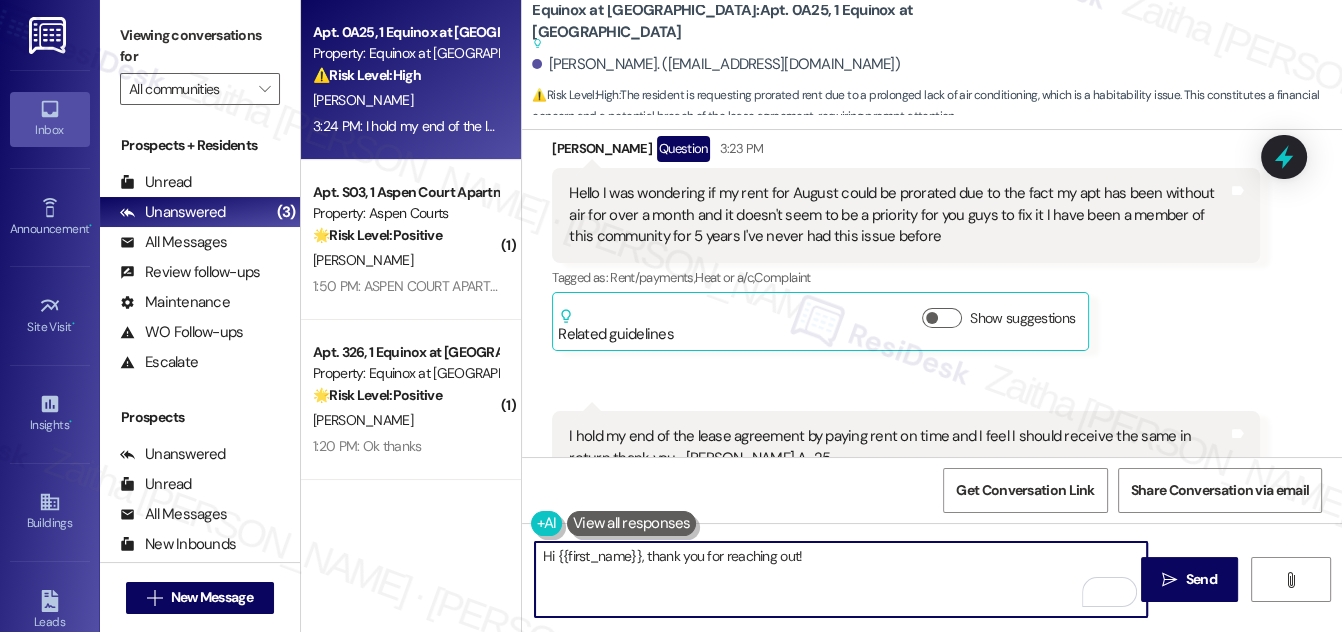 paste on "I understand your concern about prorating August’s rent due to the AC issue. I’ll look into this for you and follow up as soon as I have more information. I appreciate your patience in the meantime." 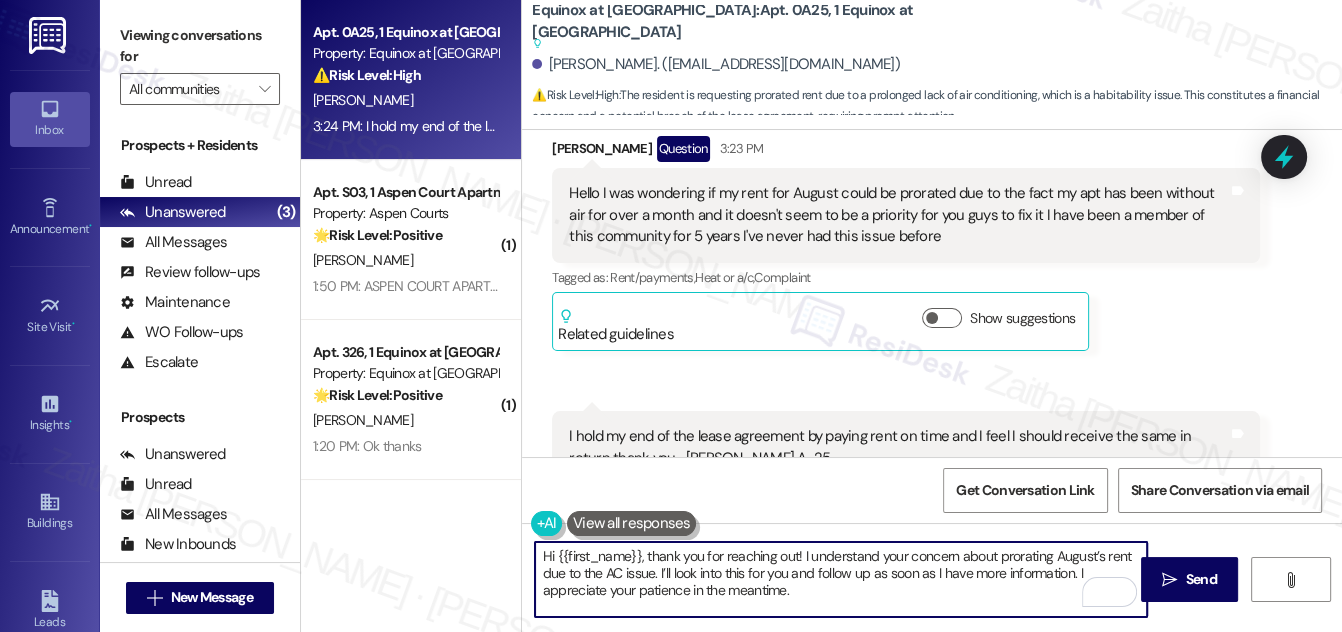 scroll, scrollTop: 16, scrollLeft: 0, axis: vertical 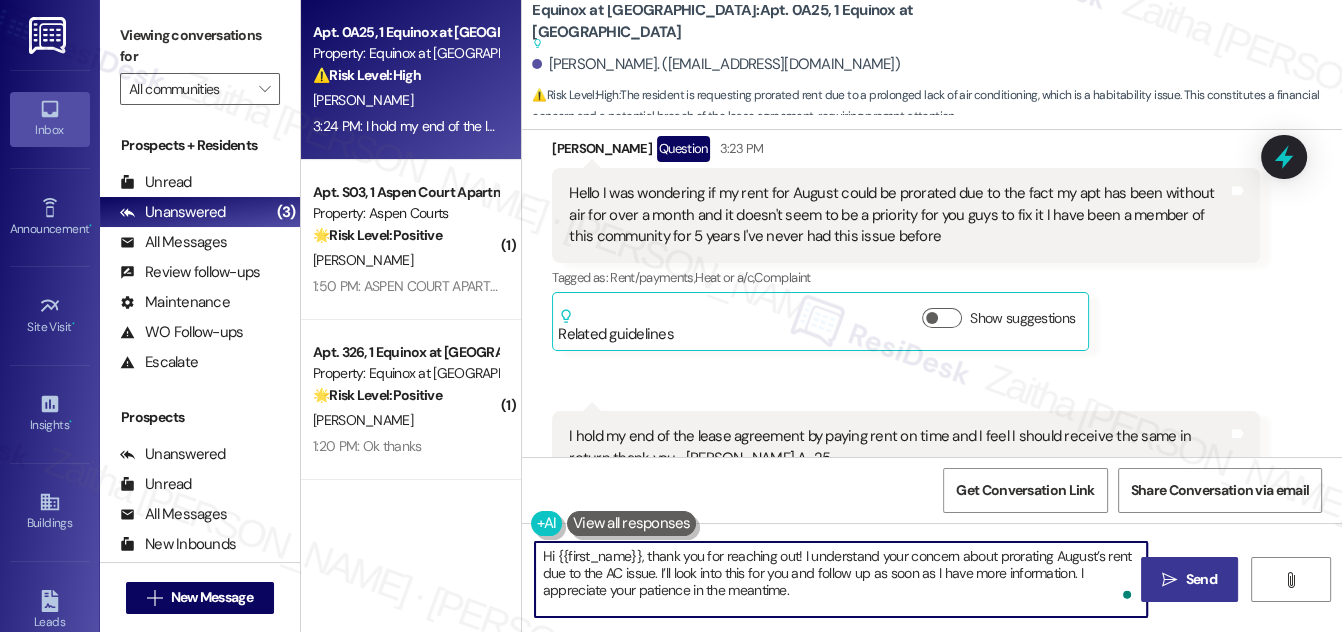 type on "Hi {{first_name}}, thank you for reaching out! I understand your concern about prorating August’s rent due to the AC issue. I’ll look into this for you and follow up as soon as I have more information. I appreciate your patience in the meantime." 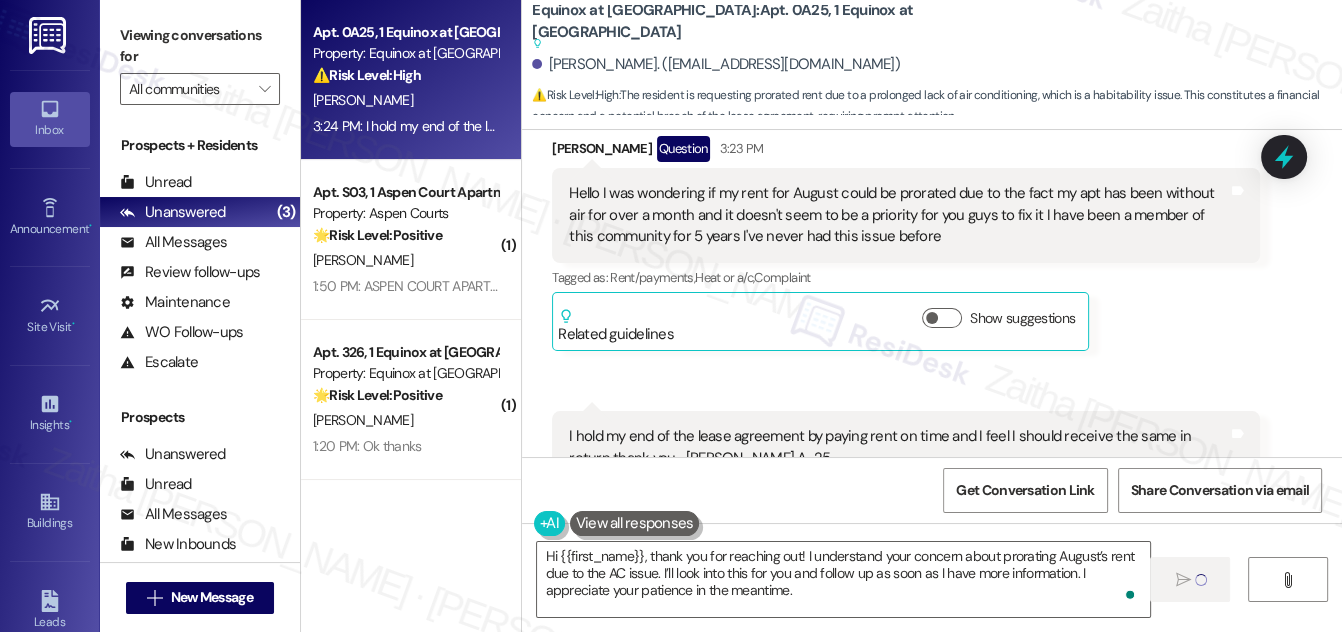 type 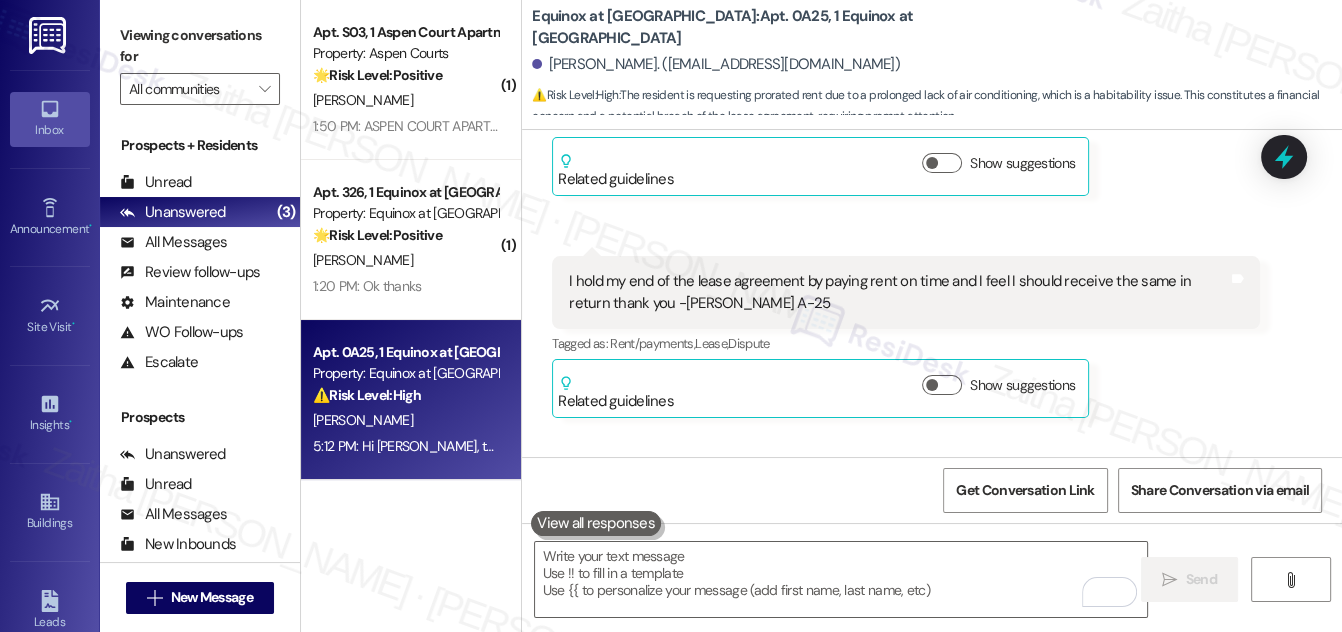 scroll, scrollTop: 12804, scrollLeft: 0, axis: vertical 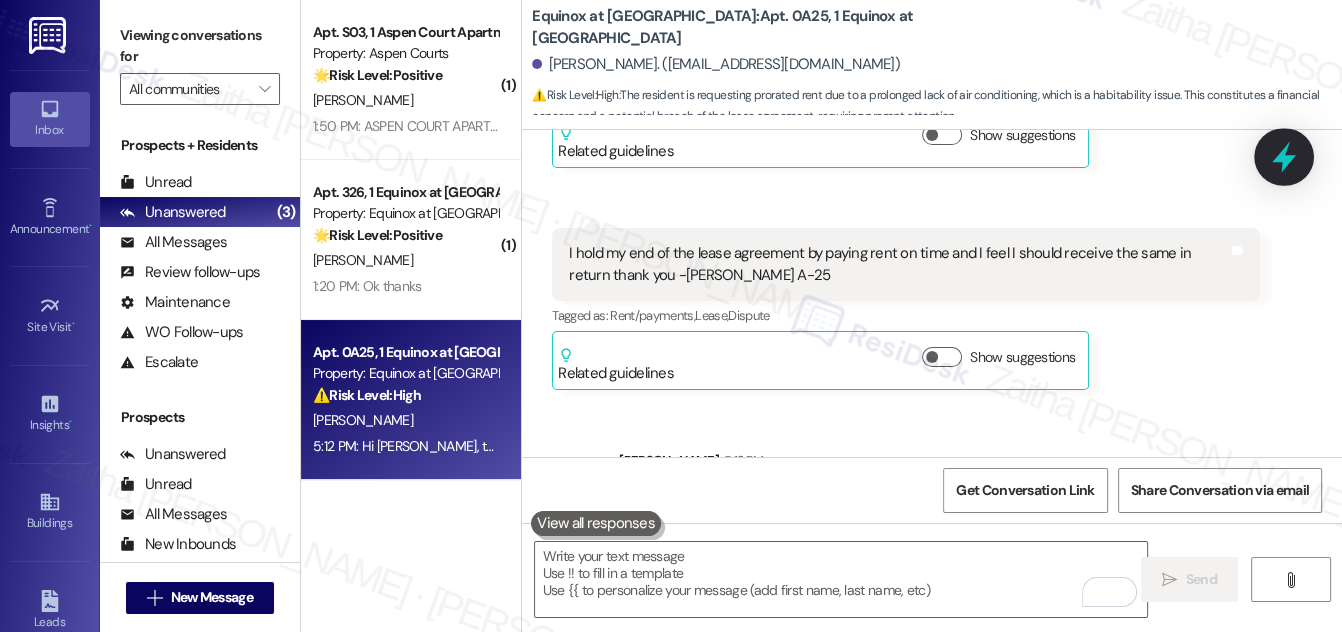click 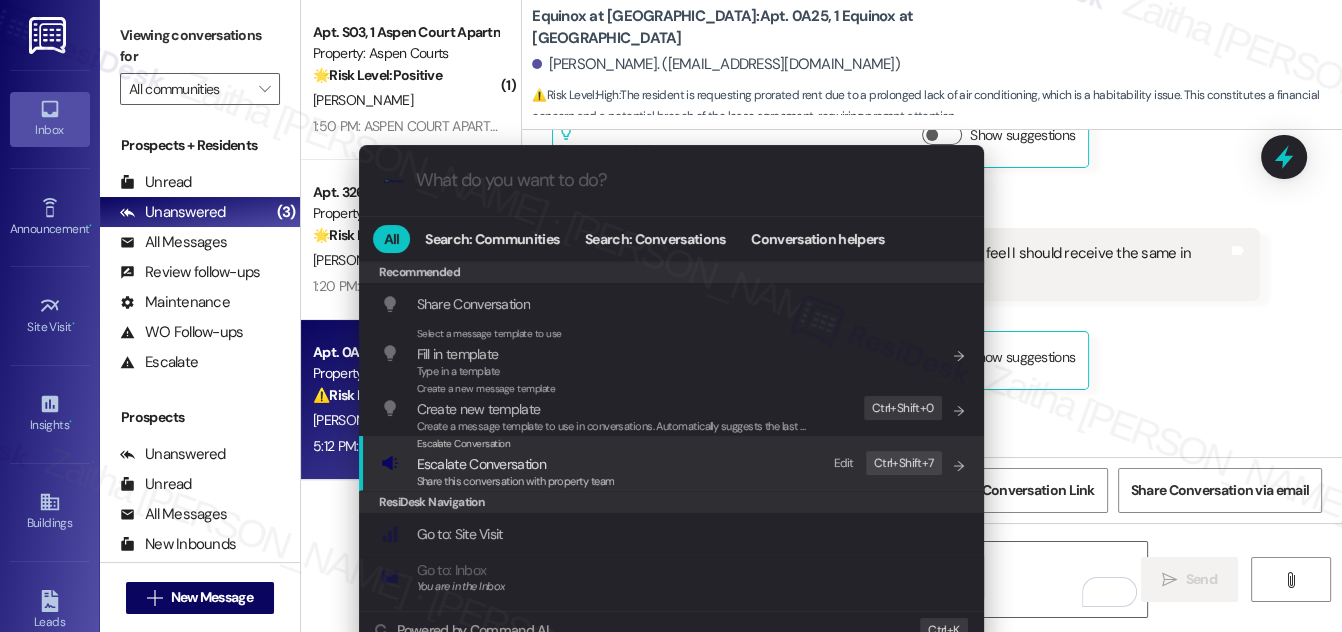 click on "Escalate Conversation" at bounding box center (481, 464) 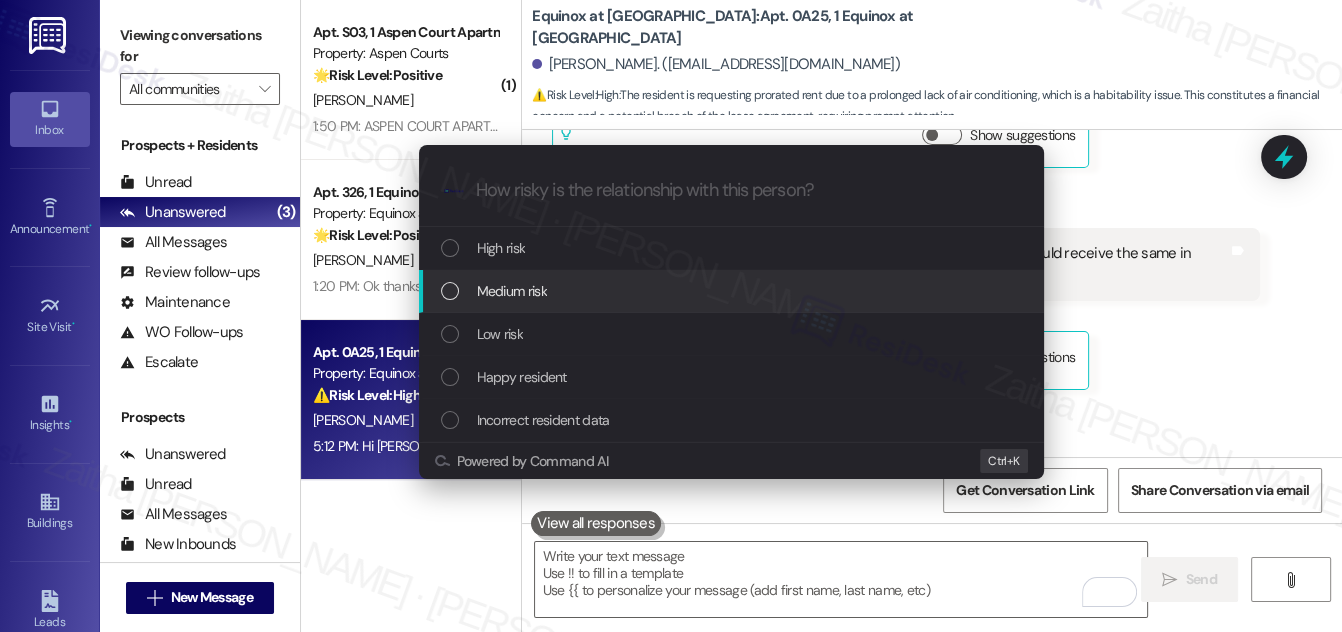 click on "Medium risk" at bounding box center [512, 291] 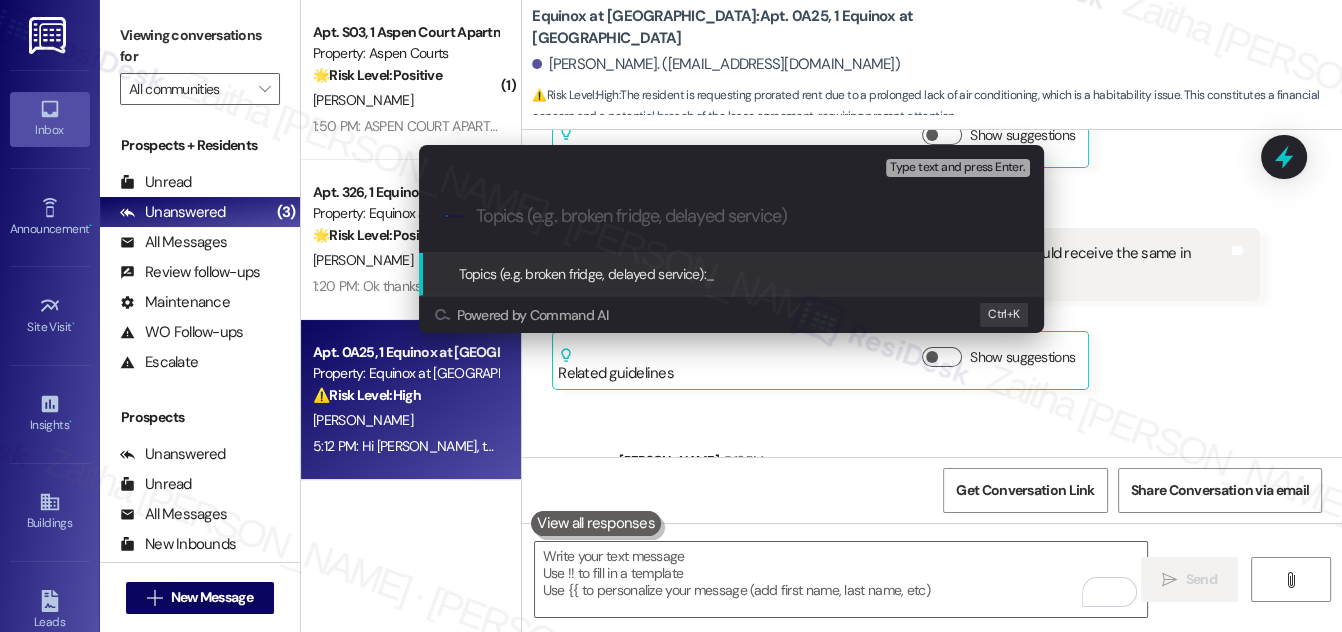 paste on "Request Regarding August Rent Adjustment" 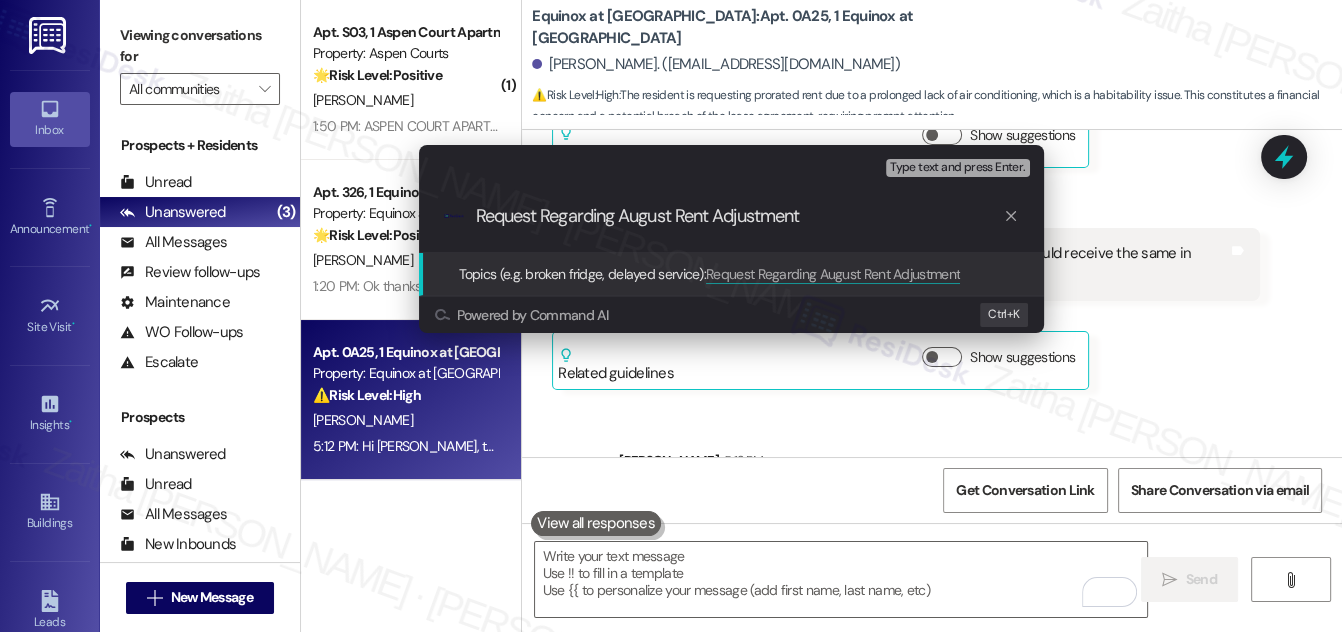 type 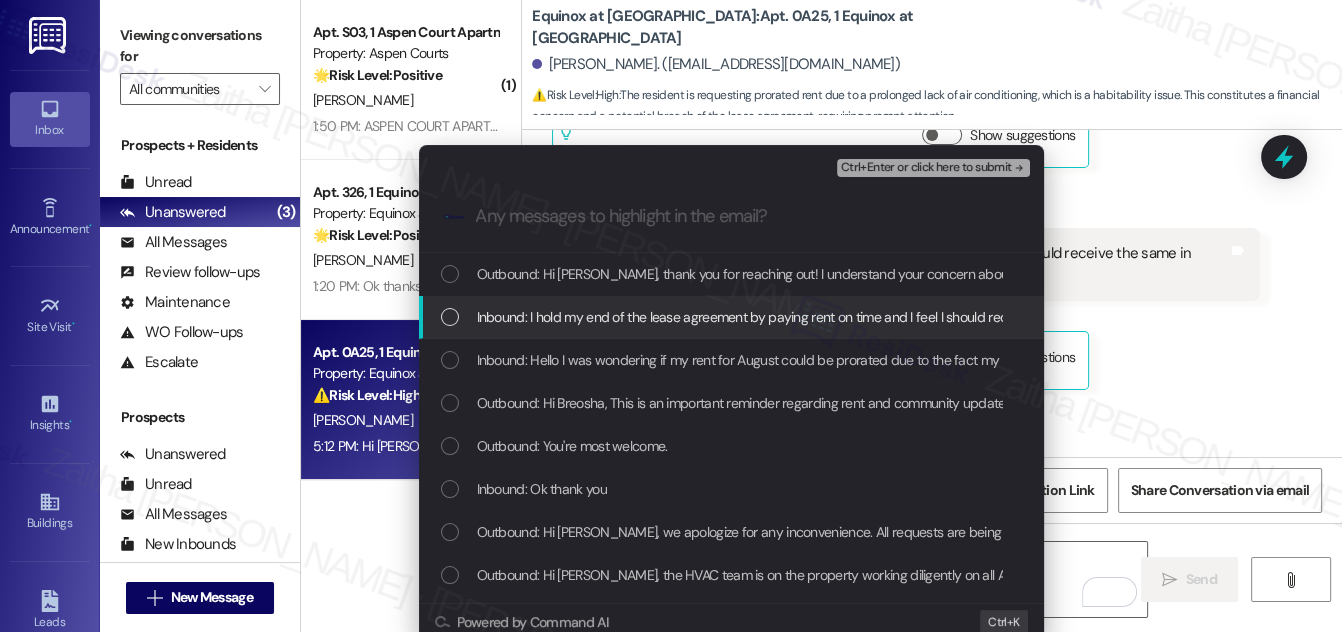 click on "Inbound: I hold my end of the lease agreement by paying rent on time and I feel I should receive the same in return thank you -[PERSON_NAME] A-25" at bounding box center [733, 317] 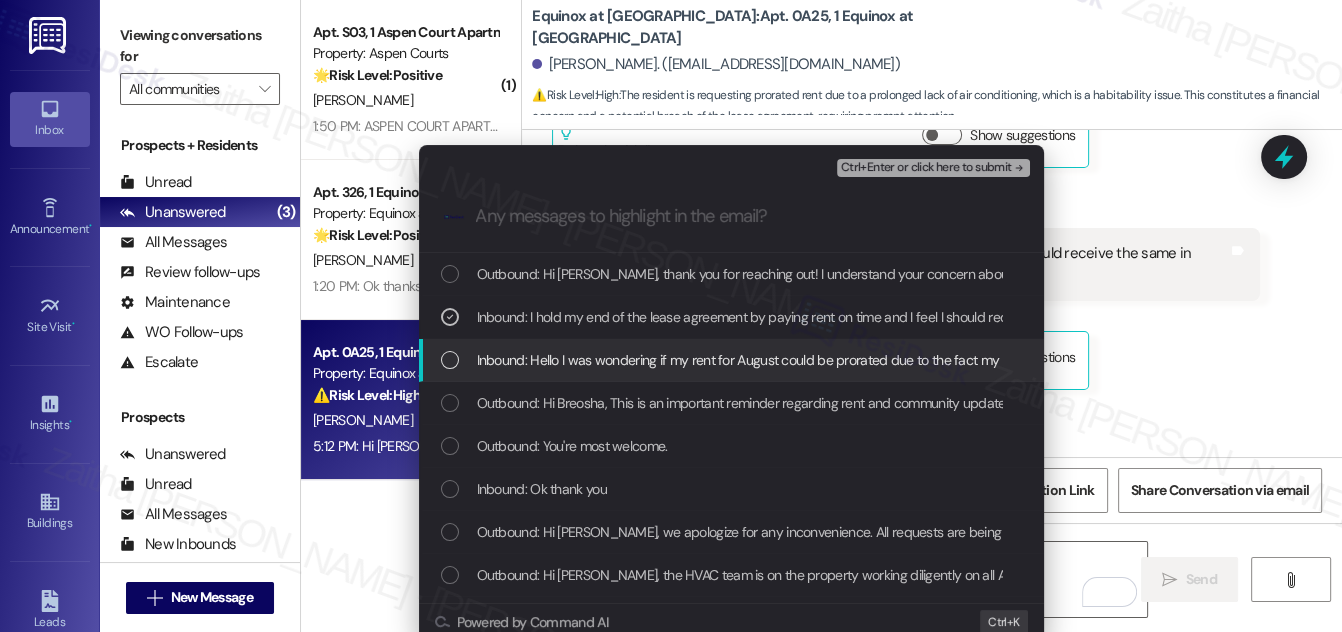 click at bounding box center (450, 360) 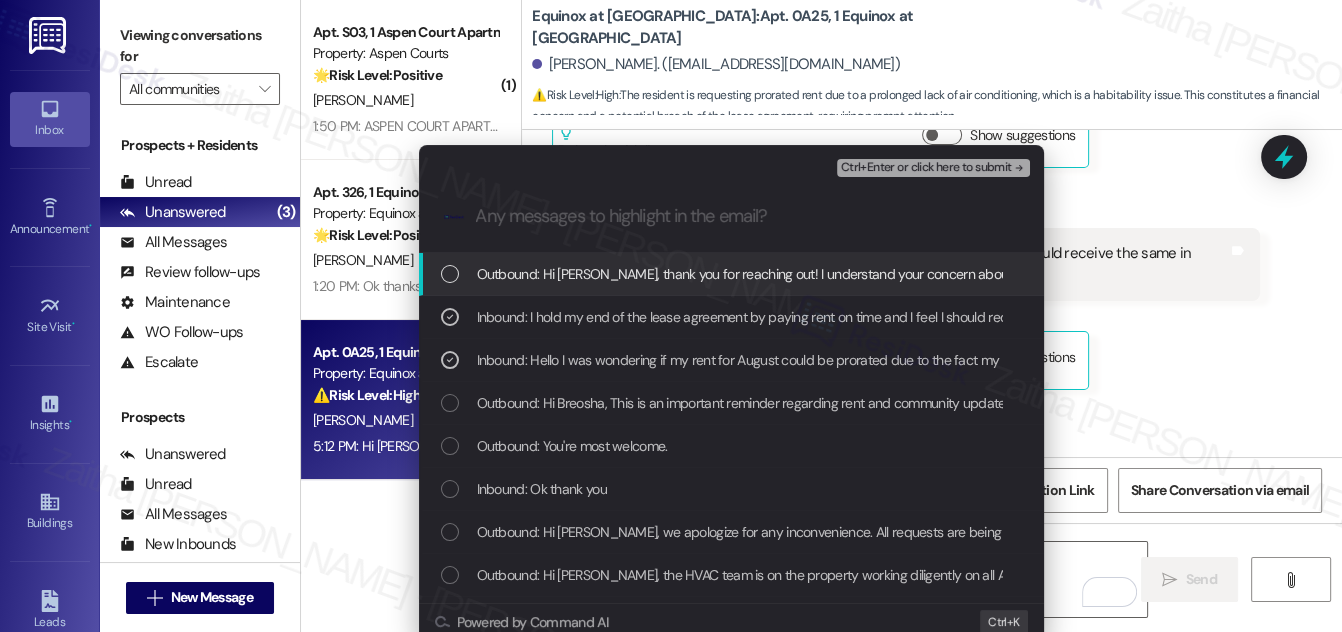 click on "Ctrl+Enter or click here to submit" at bounding box center [926, 168] 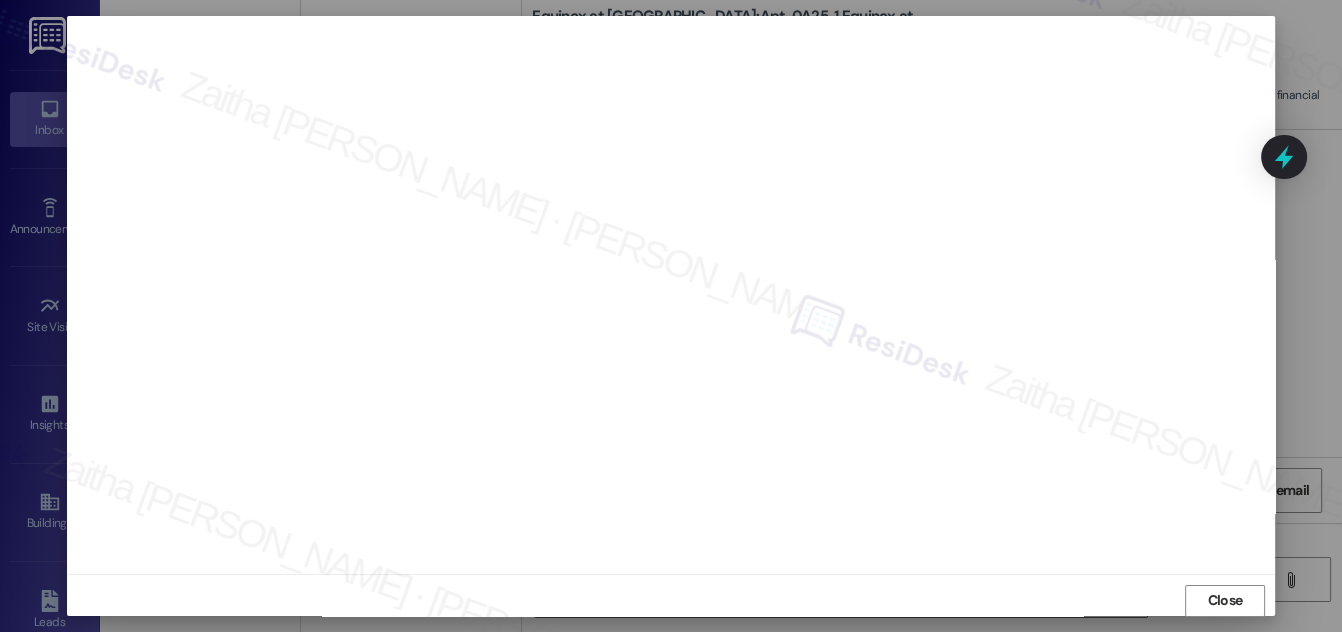 scroll, scrollTop: 0, scrollLeft: 0, axis: both 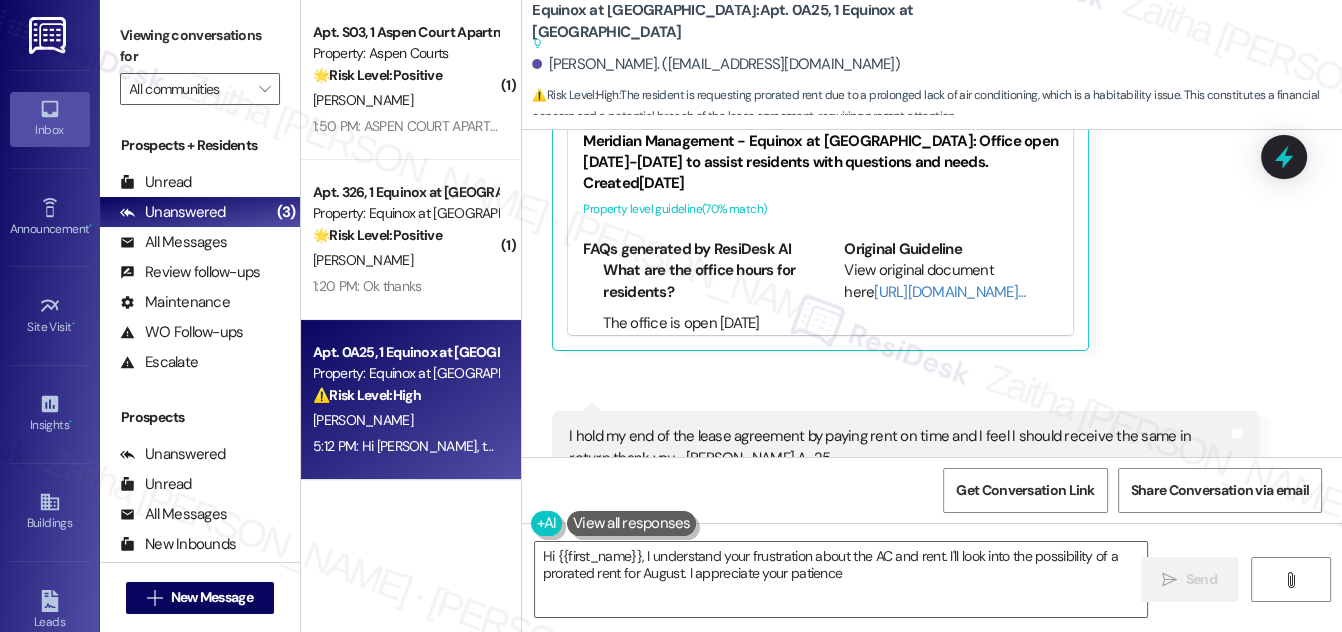 type on "Hi {{first_name}}, I understand your frustration about the AC and rent. I'll look into the possibility of a prorated rent for August. I appreciate your patience!" 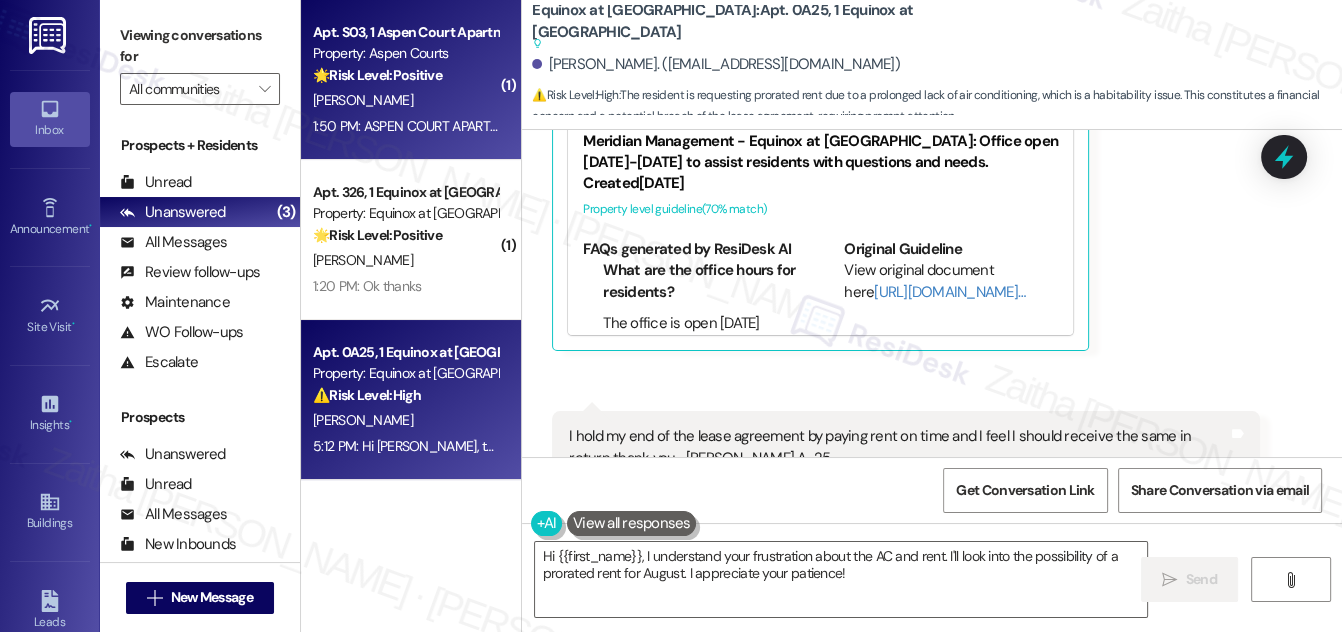 click on "[PERSON_NAME]" at bounding box center [405, 100] 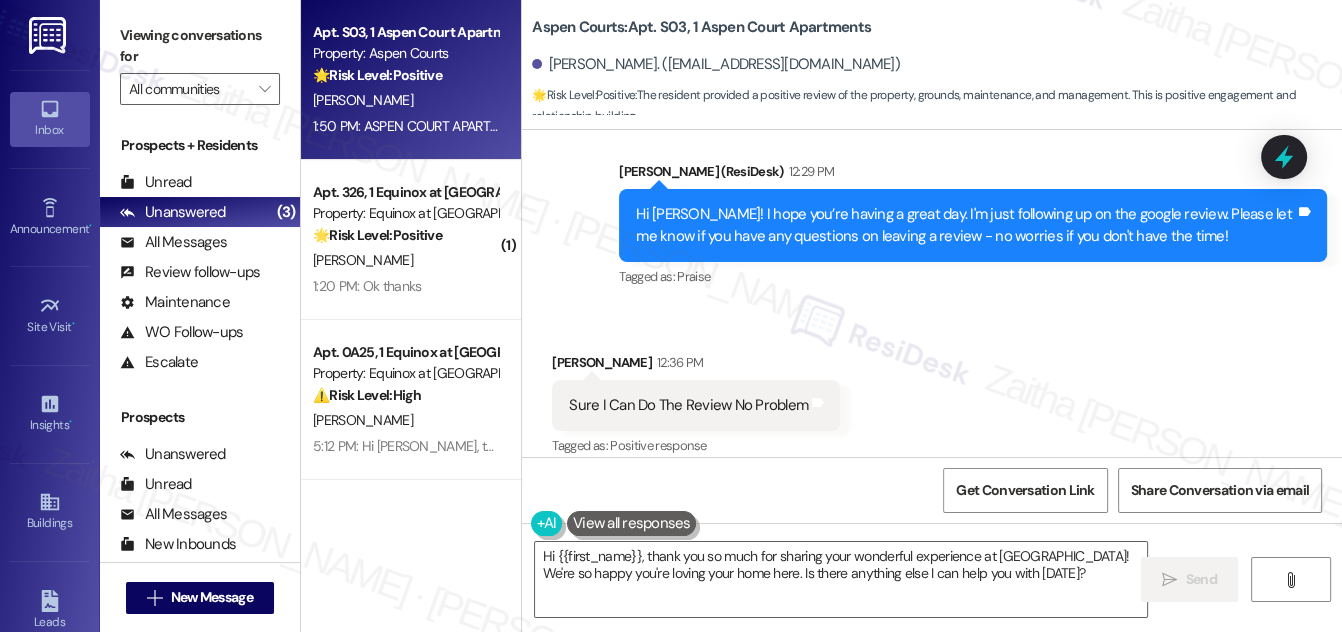 scroll, scrollTop: 1881, scrollLeft: 0, axis: vertical 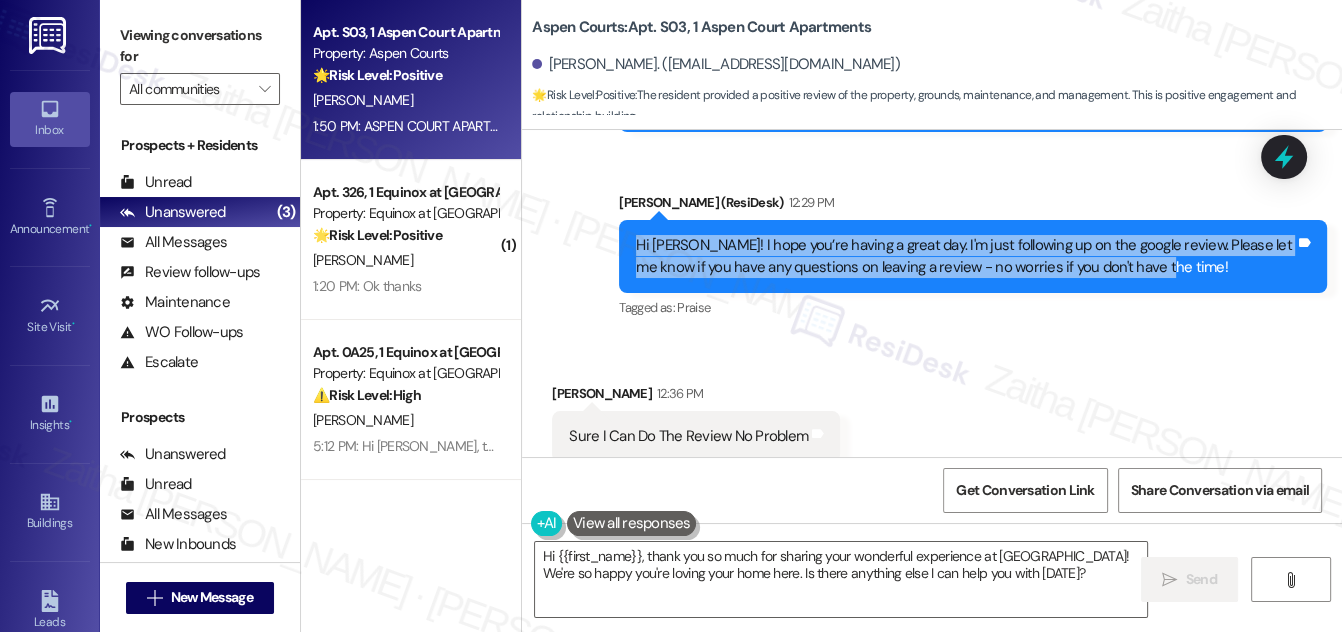drag, startPoint x: 637, startPoint y: 288, endPoint x: 1174, endPoint y: 333, distance: 538.8822 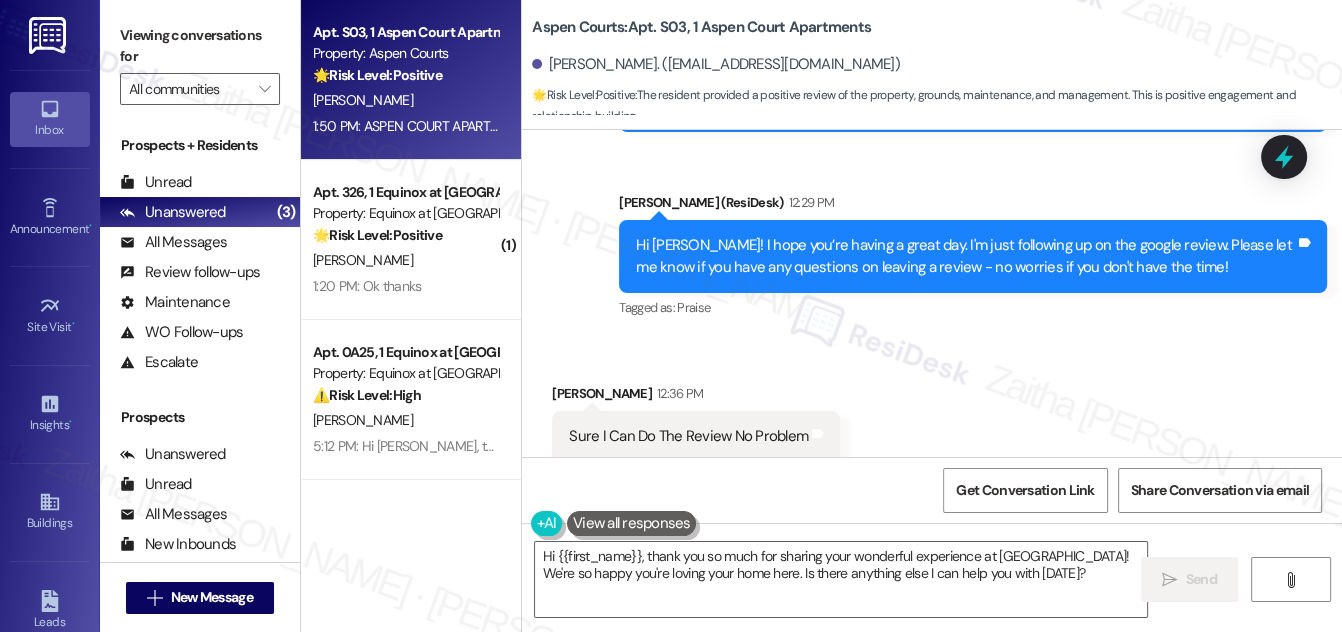 click on "Sent via SMS [PERSON_NAME]   (ResiDesk) [DATE] 3:28 PM Wonderful! Can I ask a quick favor? Would you mind writing us a Google review? No worries at all if not! Here’s the quick link if you’re willing to share your experience with us:  [URL][DOMAIN_NAME]
[Link points to  [URL][DOMAIN_NAME] ]
[1 click, last click on [DATE]] Tags and notes Sent via SMS [PERSON_NAME]   (ResiDesk) 12:29 PM Hi [PERSON_NAME]! I hope you’re having a great day. I'm just following up on the google review. Please let me know if you have any questions on leaving a review - no worries if you don't have the time! Tags and notes Tagged as:   Praise Click to highlight conversations about Praise" at bounding box center (932, 141) 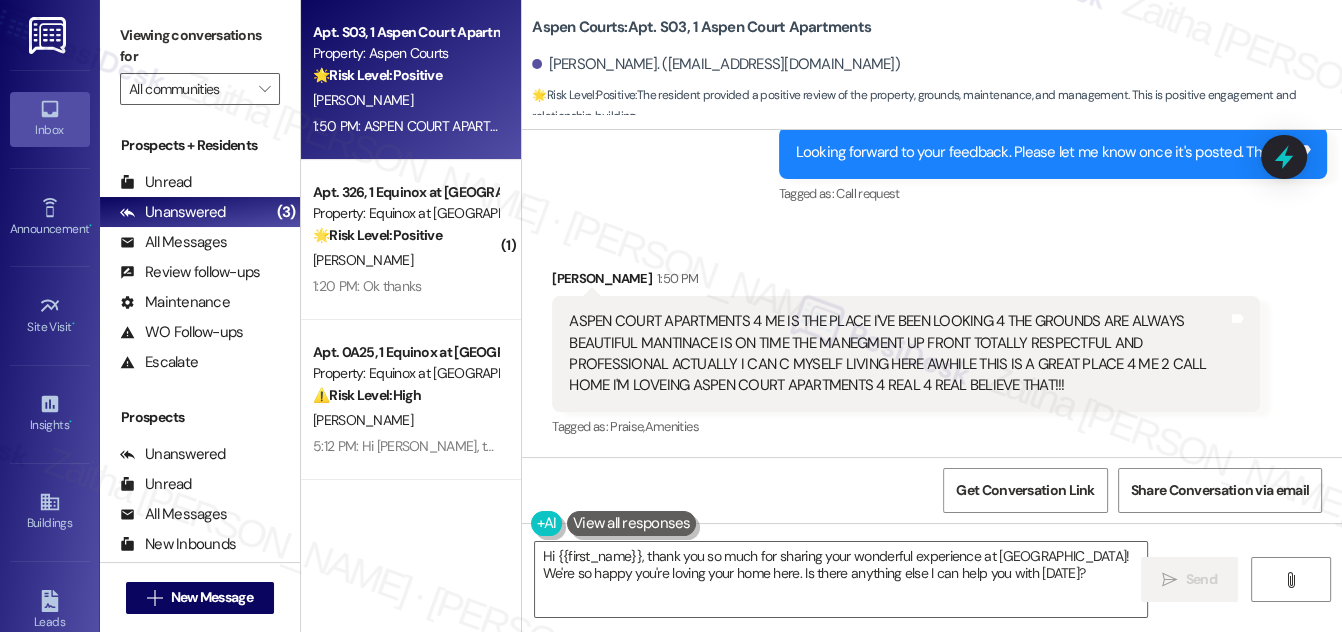 scroll, scrollTop: 2609, scrollLeft: 0, axis: vertical 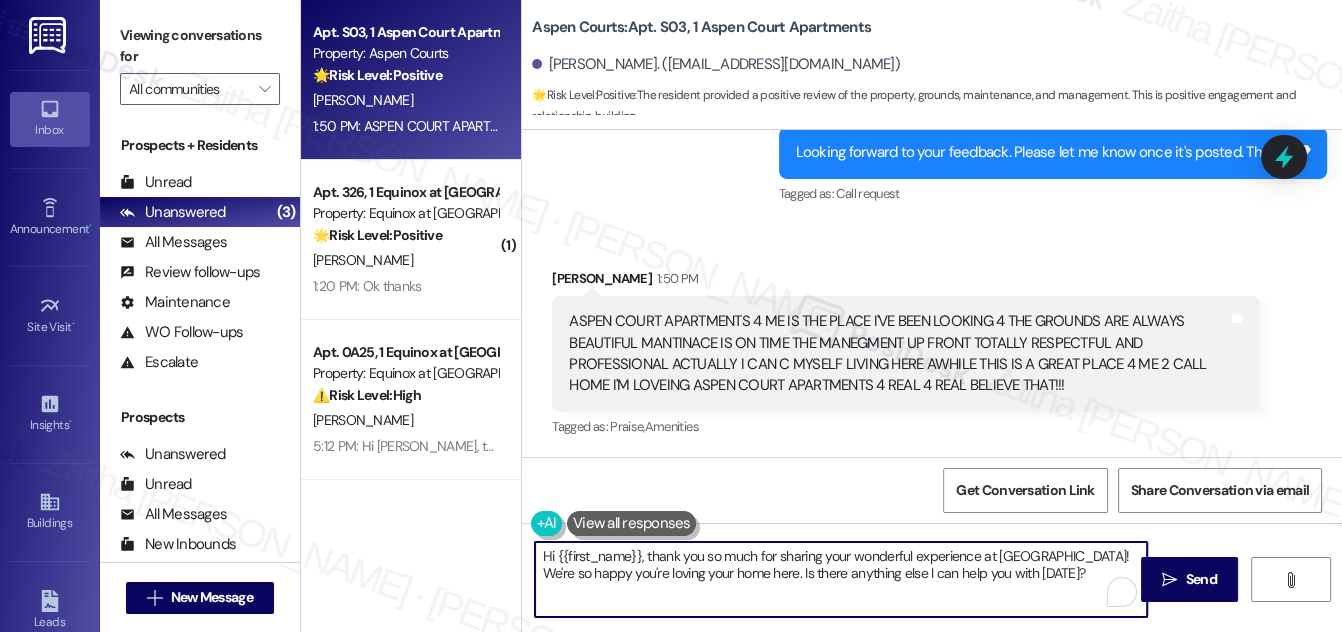 click on "Hi {{first_name}}, thank you so much for sharing your wonderful experience at [GEOGRAPHIC_DATA]! We're so happy you're loving your home here. Is there anything else I can help you with [DATE]?" at bounding box center [841, 579] 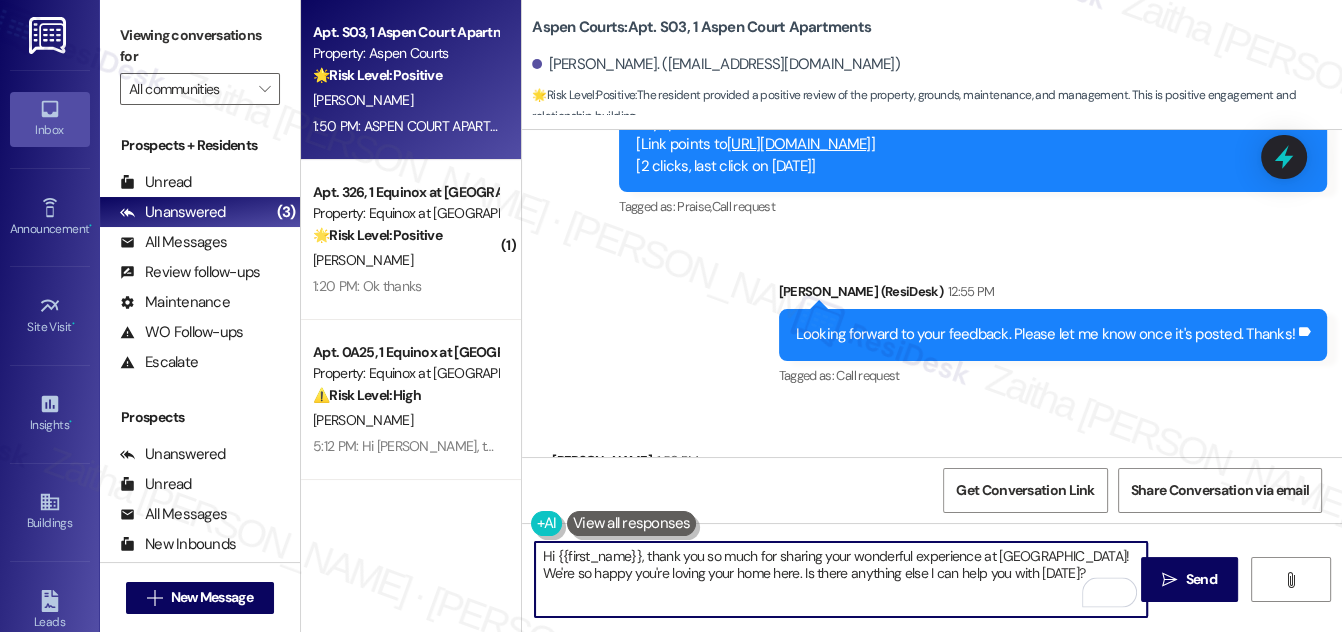 scroll, scrollTop: 2336, scrollLeft: 0, axis: vertical 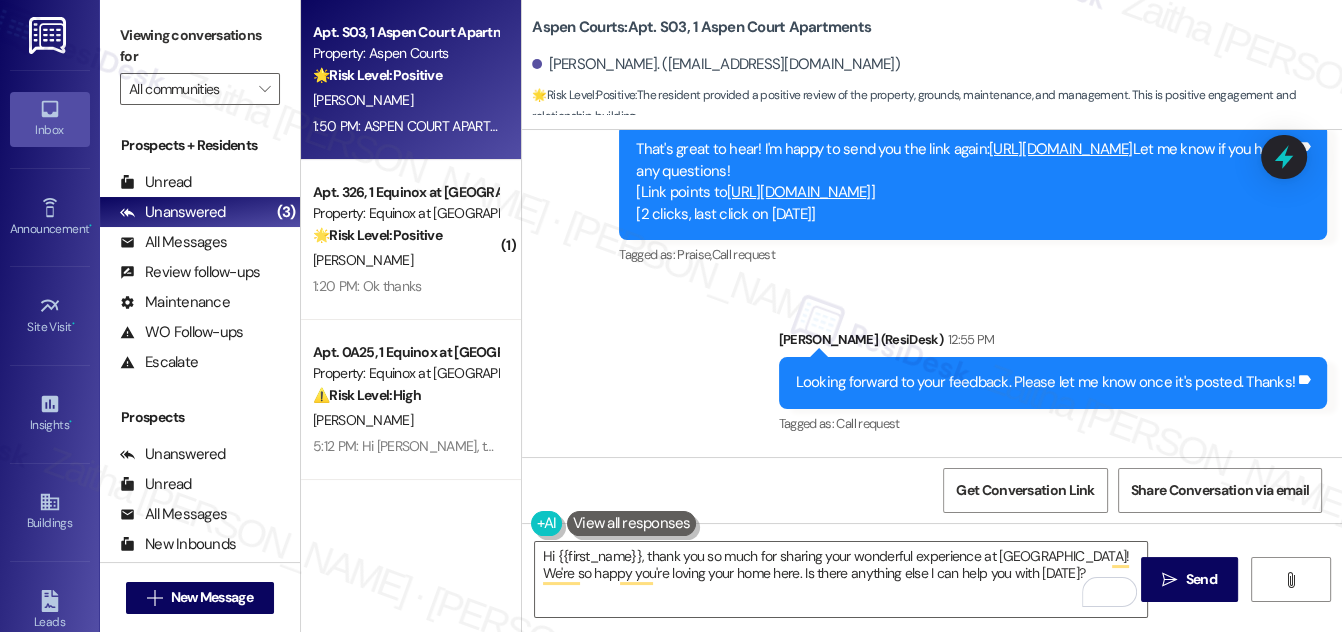 click on "[URL][DOMAIN_NAME]" at bounding box center (799, 192) 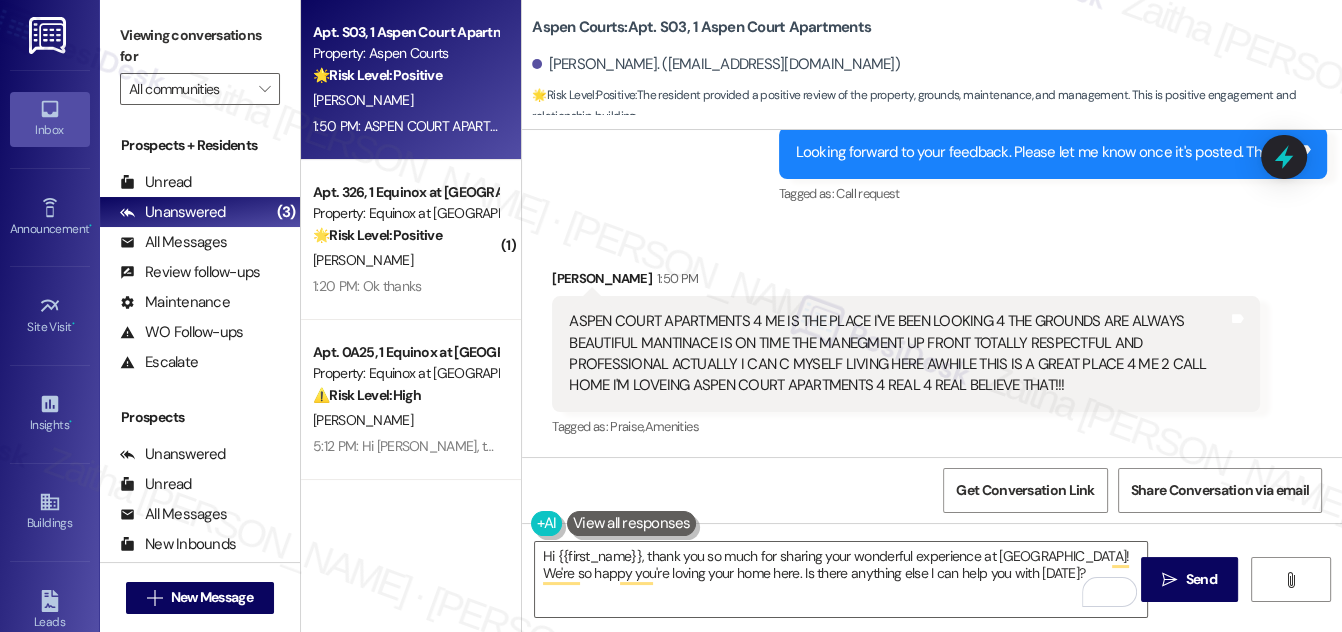 scroll, scrollTop: 2609, scrollLeft: 0, axis: vertical 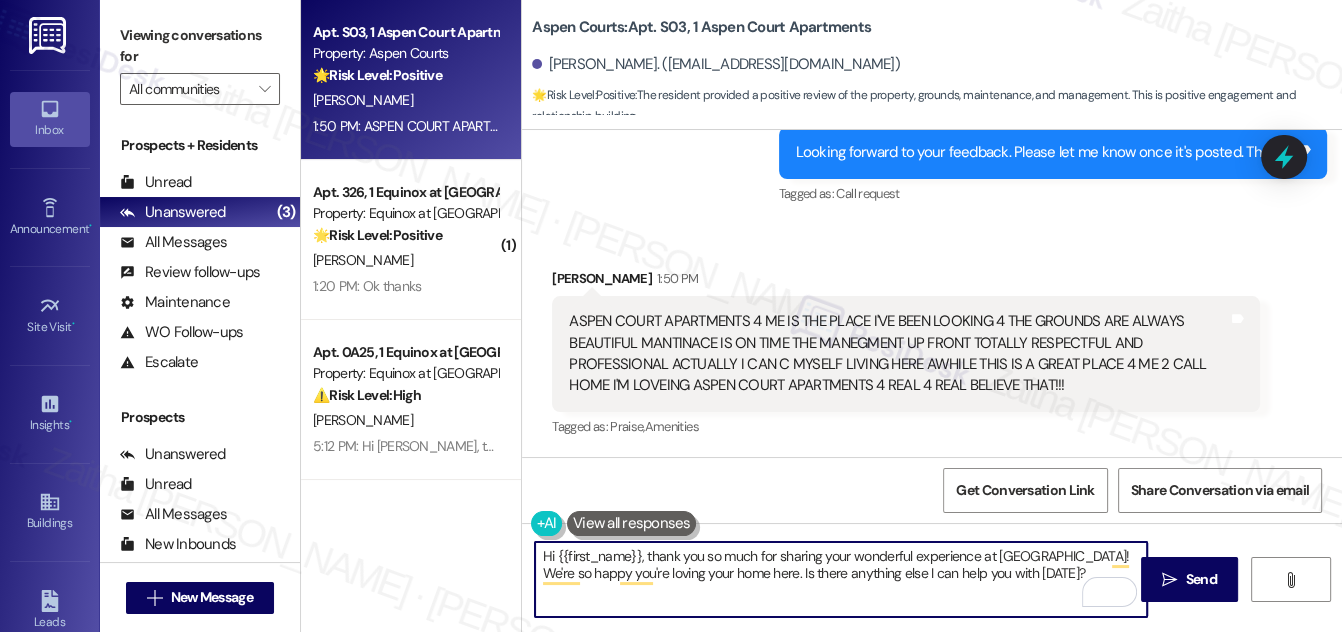 click on "Hi {{first_name}}, thank you so much for sharing your wonderful experience at [GEOGRAPHIC_DATA]! We're so happy you're loving your home here. Is there anything else I can help you with [DATE]?" at bounding box center (841, 579) 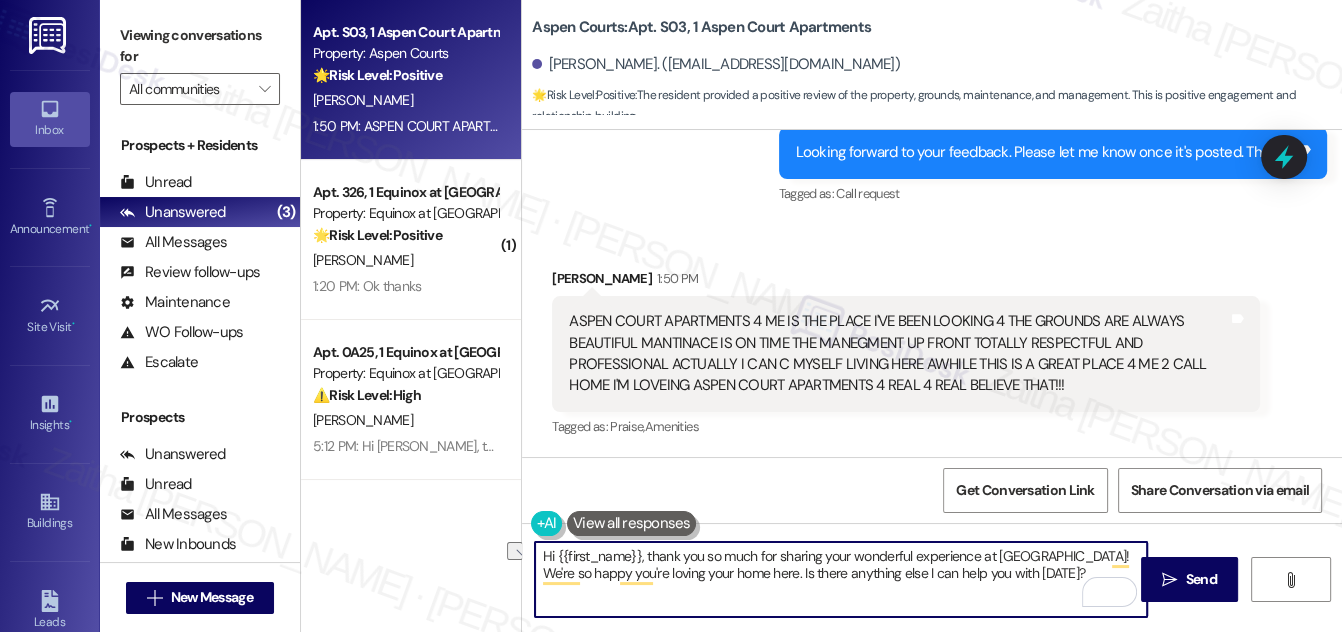 drag, startPoint x: 752, startPoint y: 573, endPoint x: 1053, endPoint y: 596, distance: 301.87747 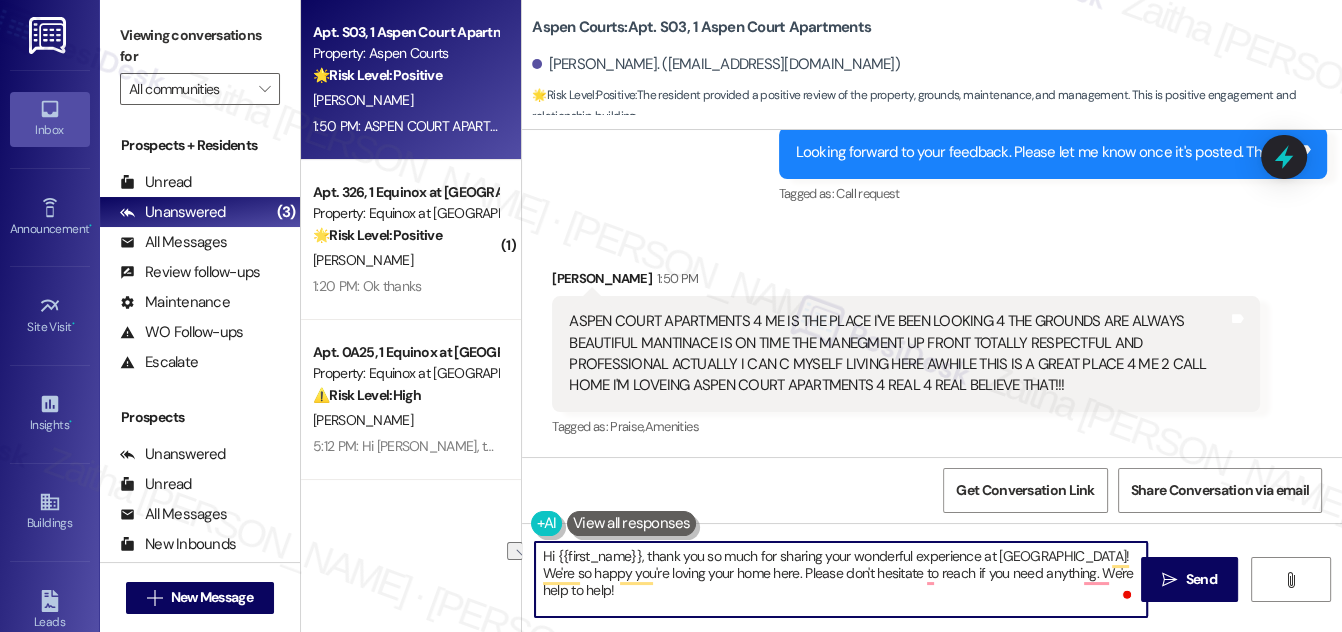 drag, startPoint x: 649, startPoint y: 556, endPoint x: 539, endPoint y: 559, distance: 110.0409 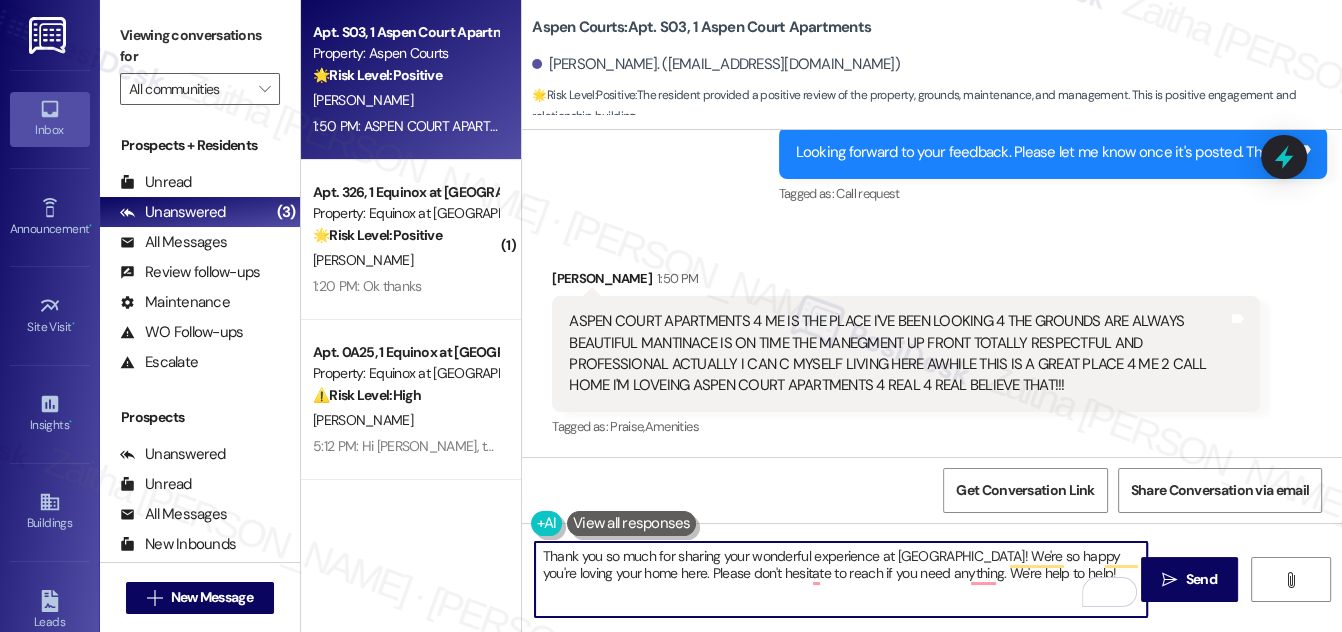scroll, scrollTop: 2609, scrollLeft: 0, axis: vertical 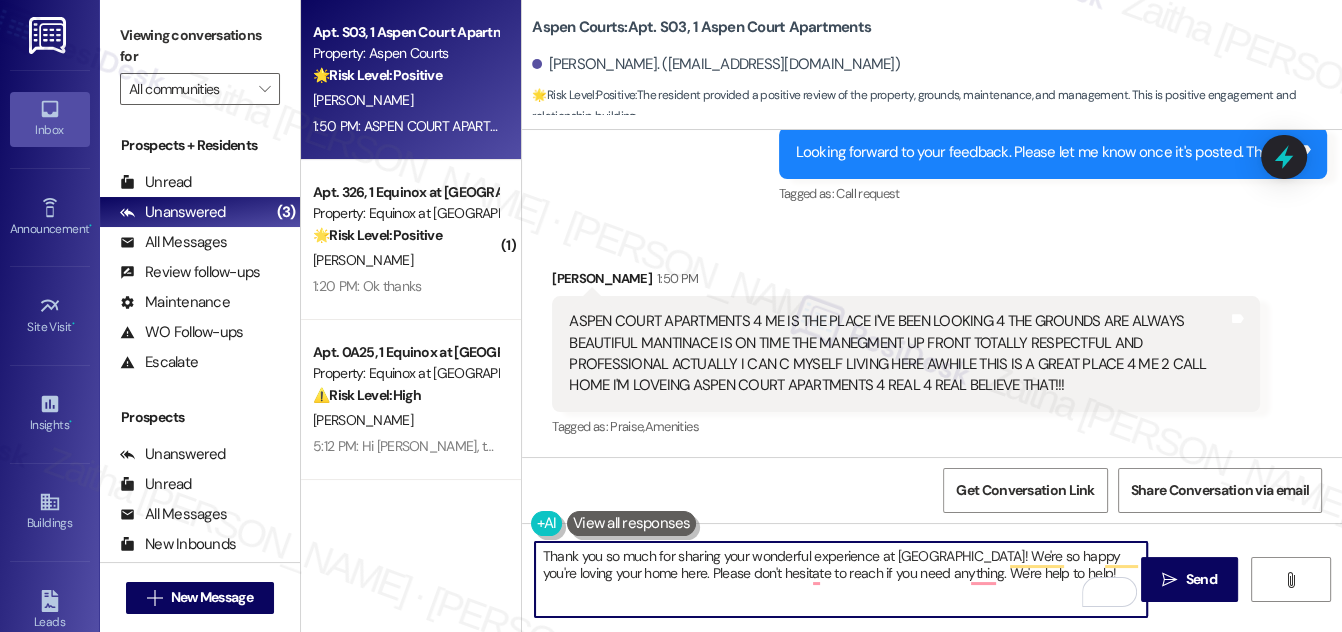 click on "[PERSON_NAME] 1:50 PM" at bounding box center [906, 282] 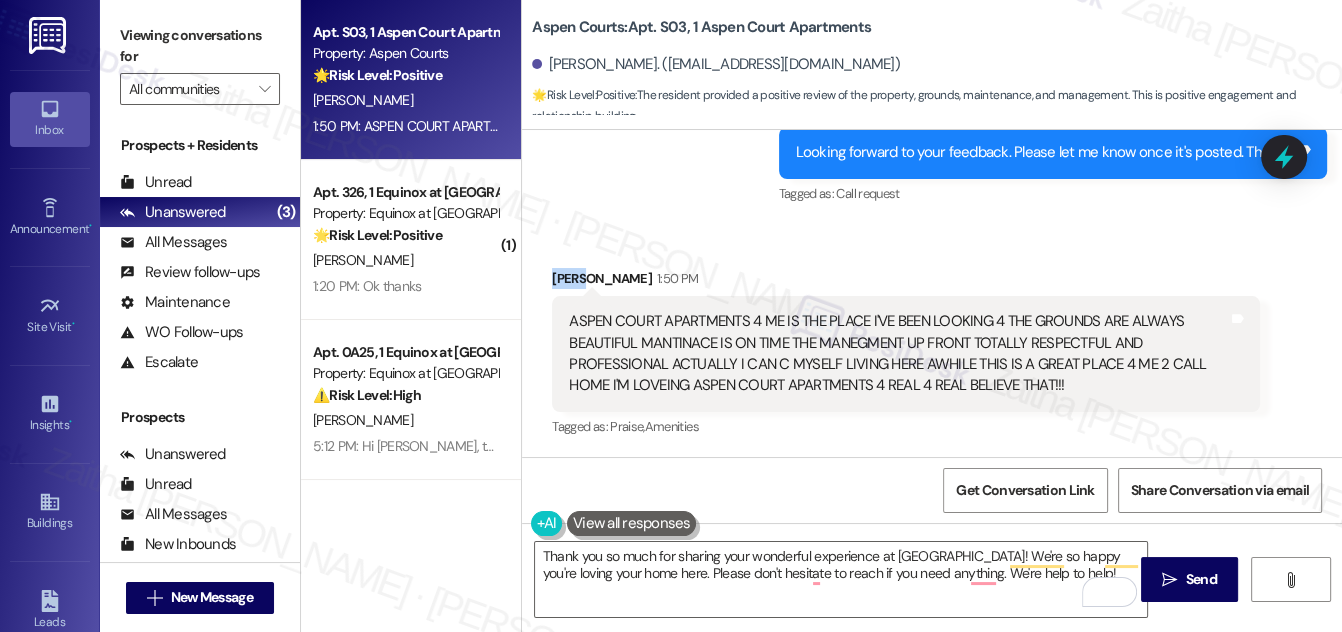 click on "[PERSON_NAME] 1:50 PM" at bounding box center (906, 282) 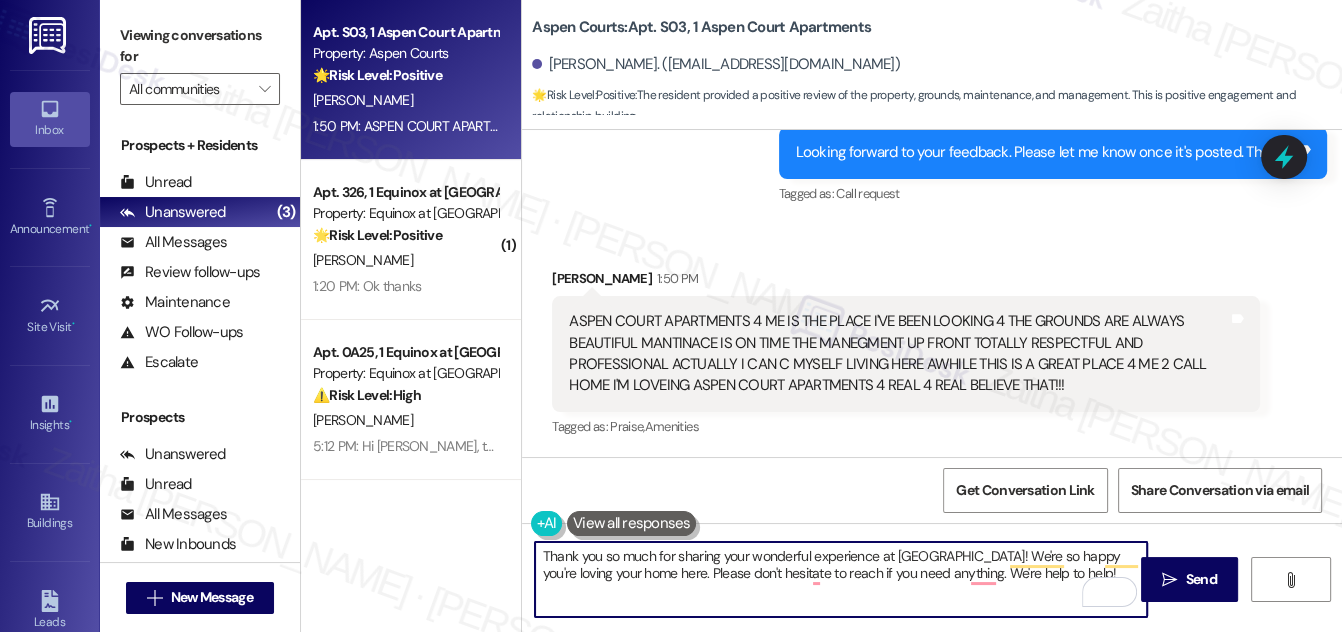 click on "Thank you so much for sharing your wonderful experience at [GEOGRAPHIC_DATA]! We're so happy you're loving your home here. Please don't hesitate to reach if you need anything. We're help to help!" at bounding box center (841, 579) 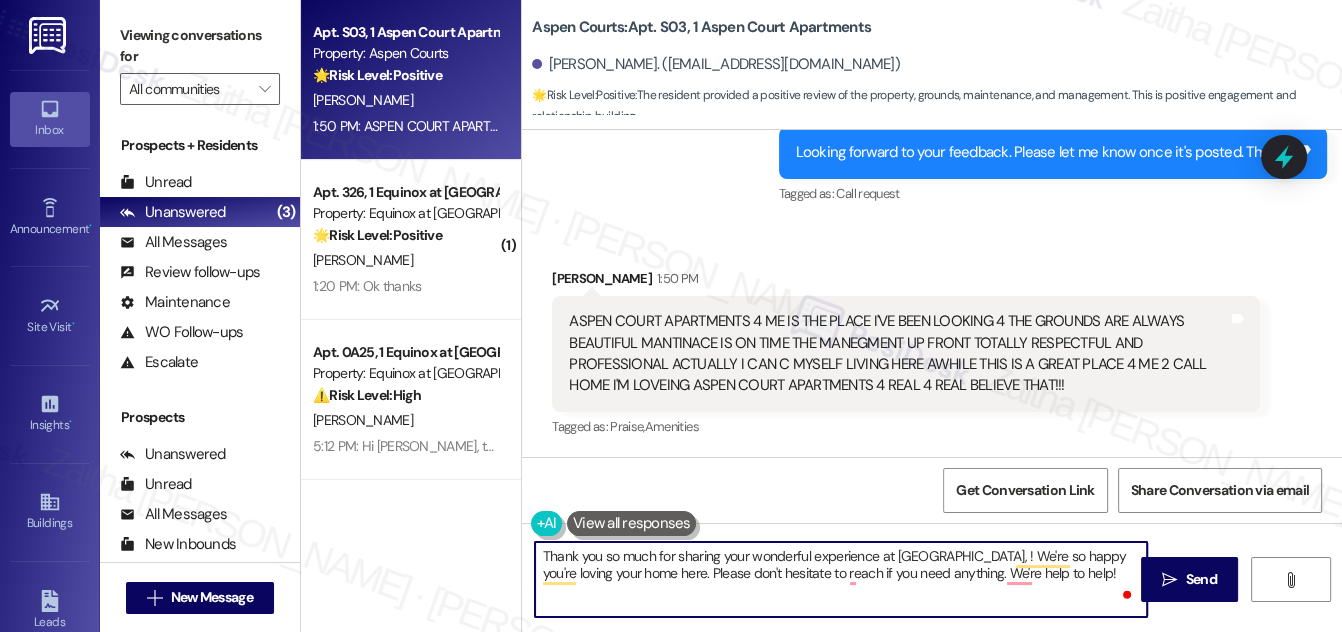 paste on "[PERSON_NAME]" 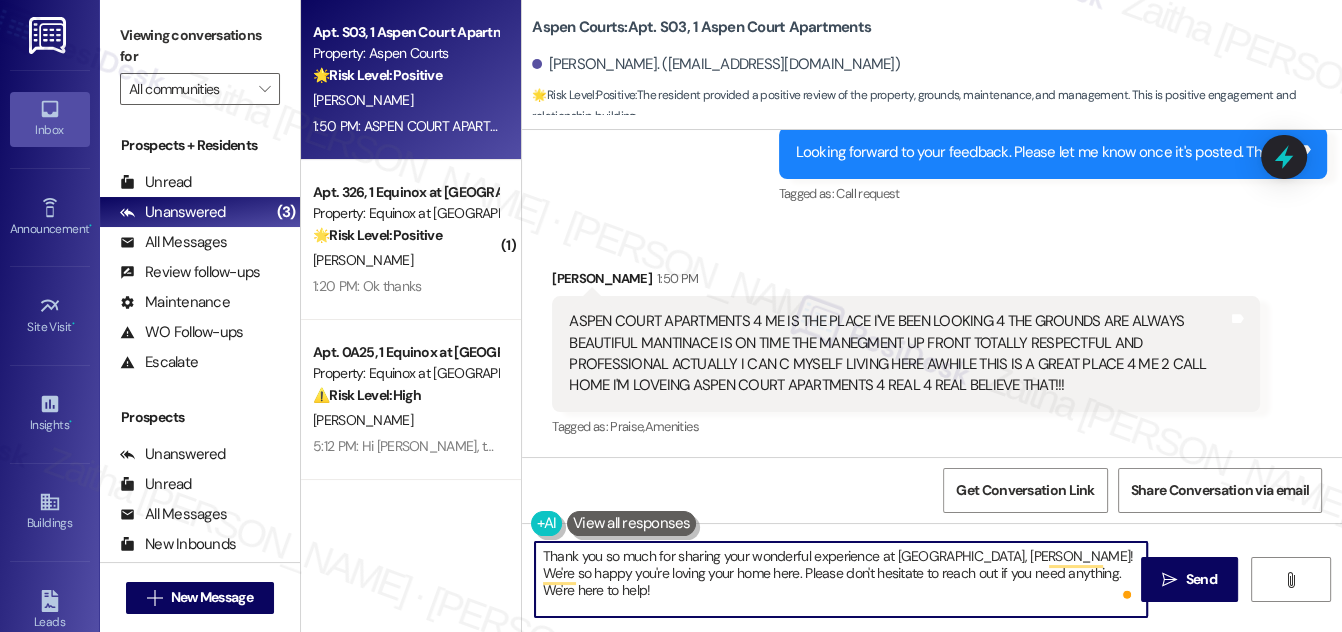 type on "Thank you so much for sharing your wonderful experience at [GEOGRAPHIC_DATA], [PERSON_NAME]! We're so happy you're loving your home here. Please don't hesitate to reach out if you need anything. We're here to help!" 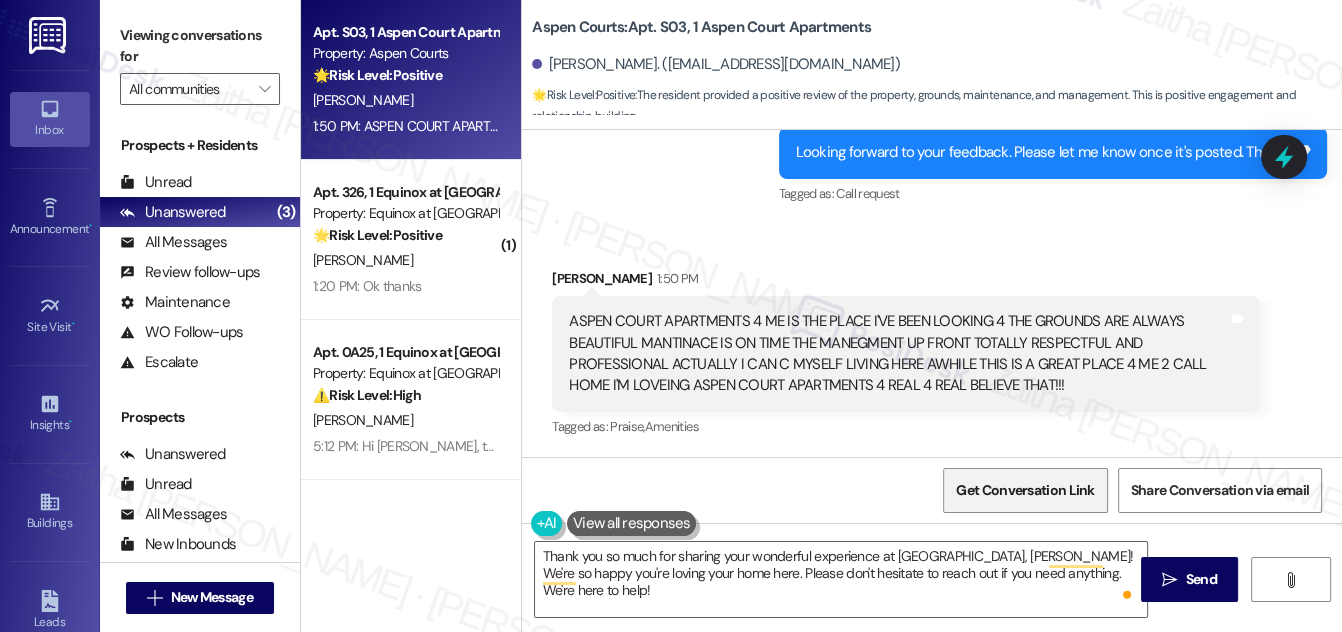 click on "Get Conversation Link" at bounding box center (1025, 490) 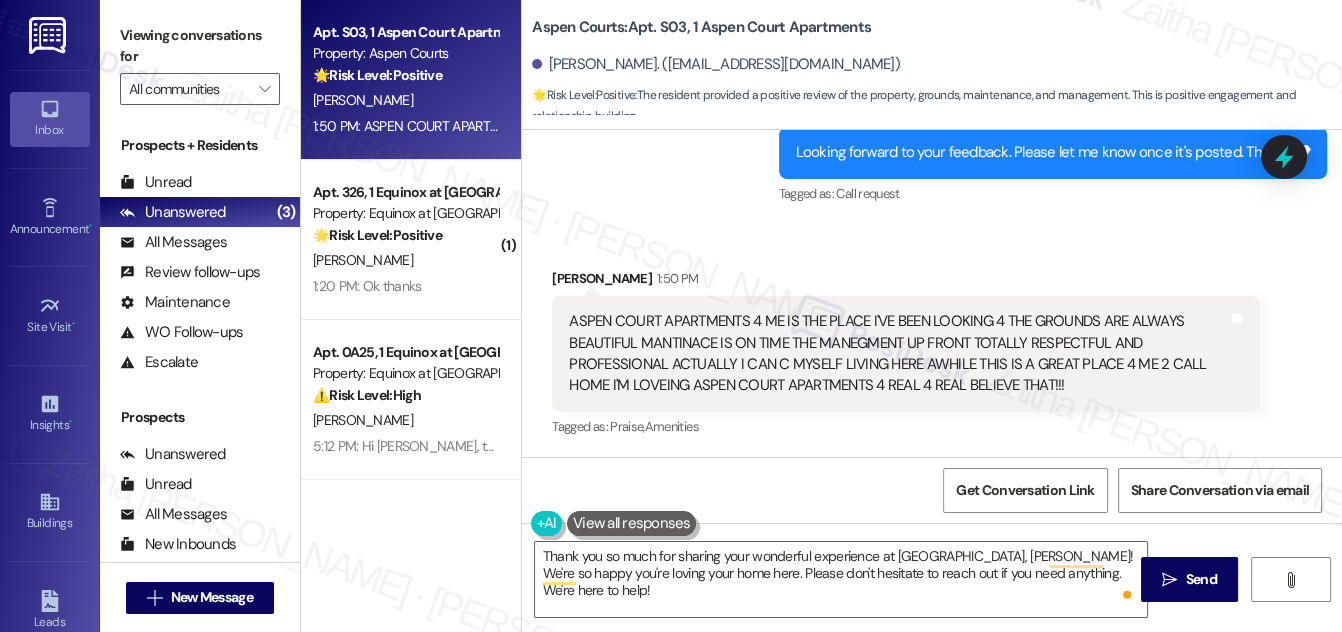scroll, scrollTop: 2609, scrollLeft: 0, axis: vertical 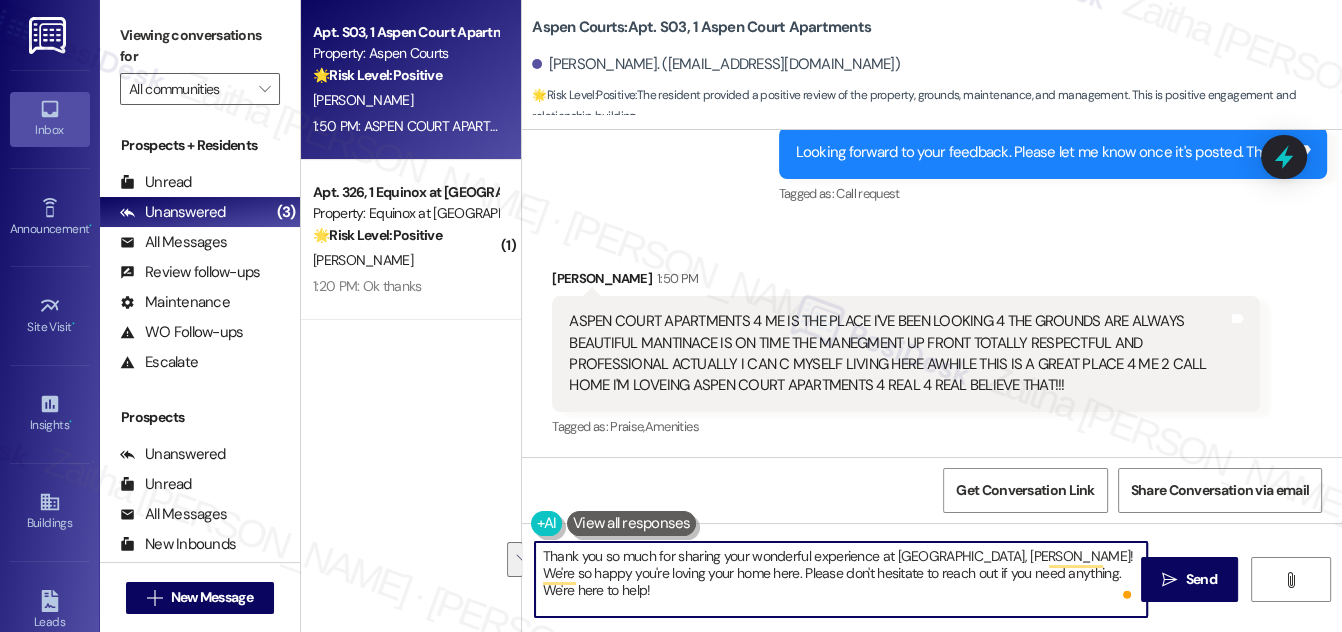 drag, startPoint x: 544, startPoint y: 556, endPoint x: 1104, endPoint y: 575, distance: 560.3222 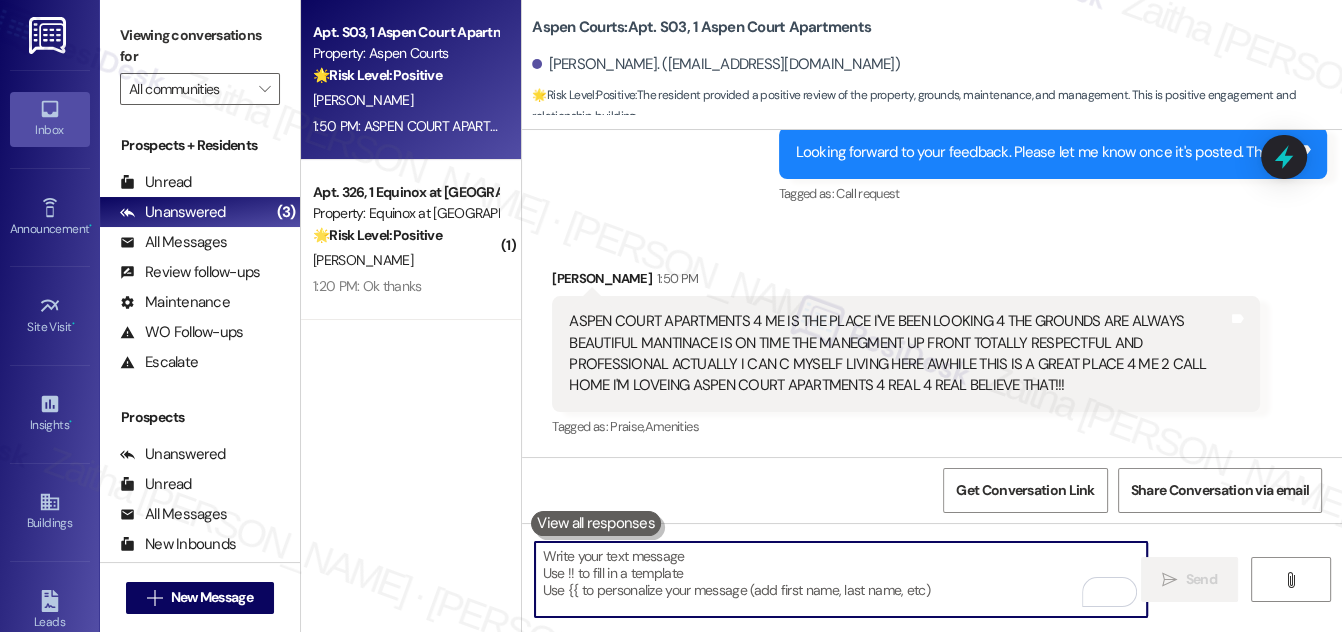 type 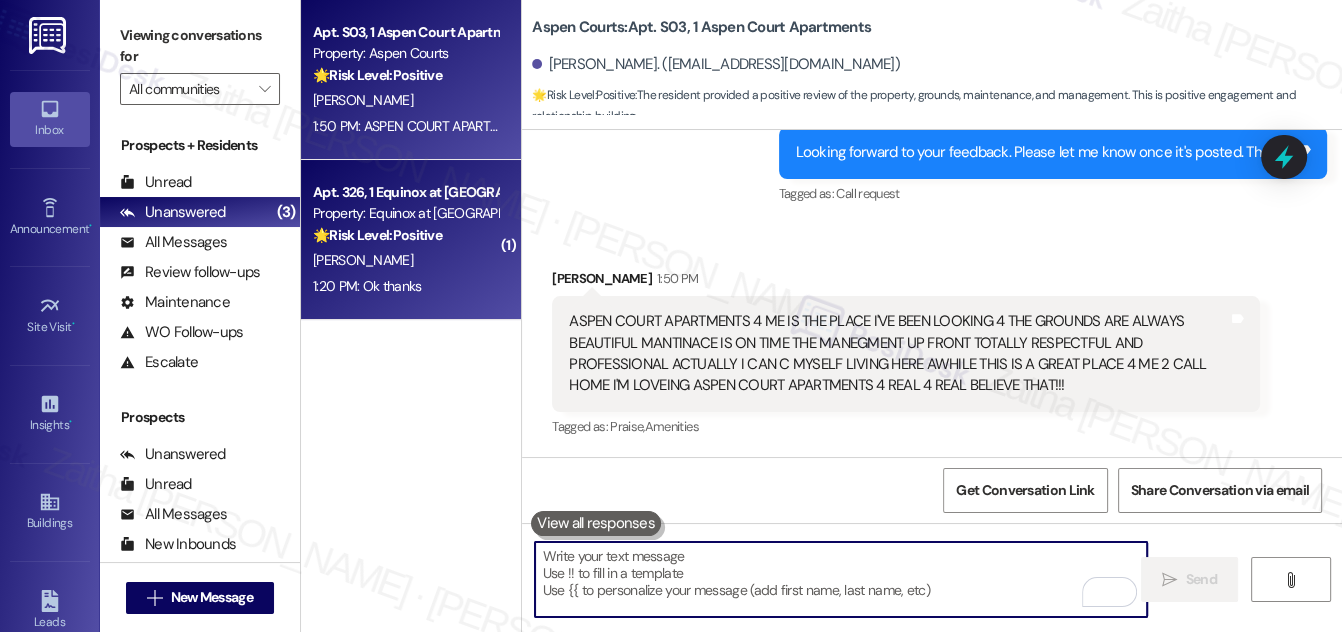 click on "1:20 PM: Ok thanks  1:20 PM: Ok thanks" at bounding box center (405, 286) 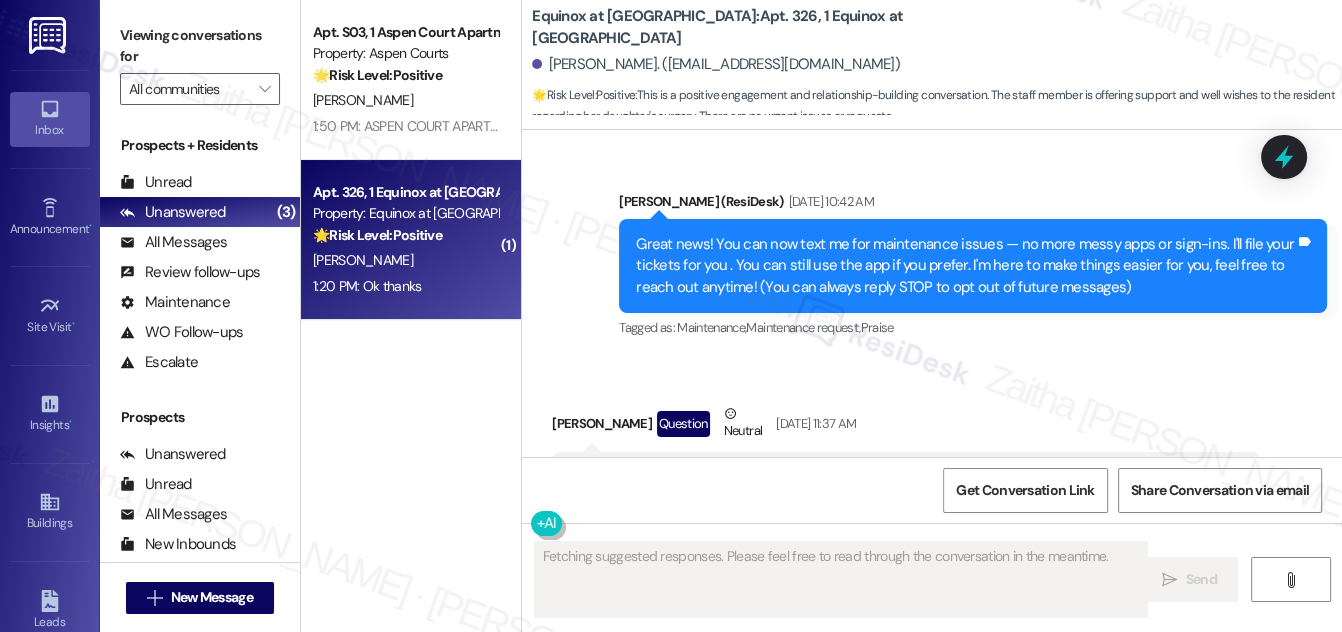 scroll, scrollTop: 29541, scrollLeft: 0, axis: vertical 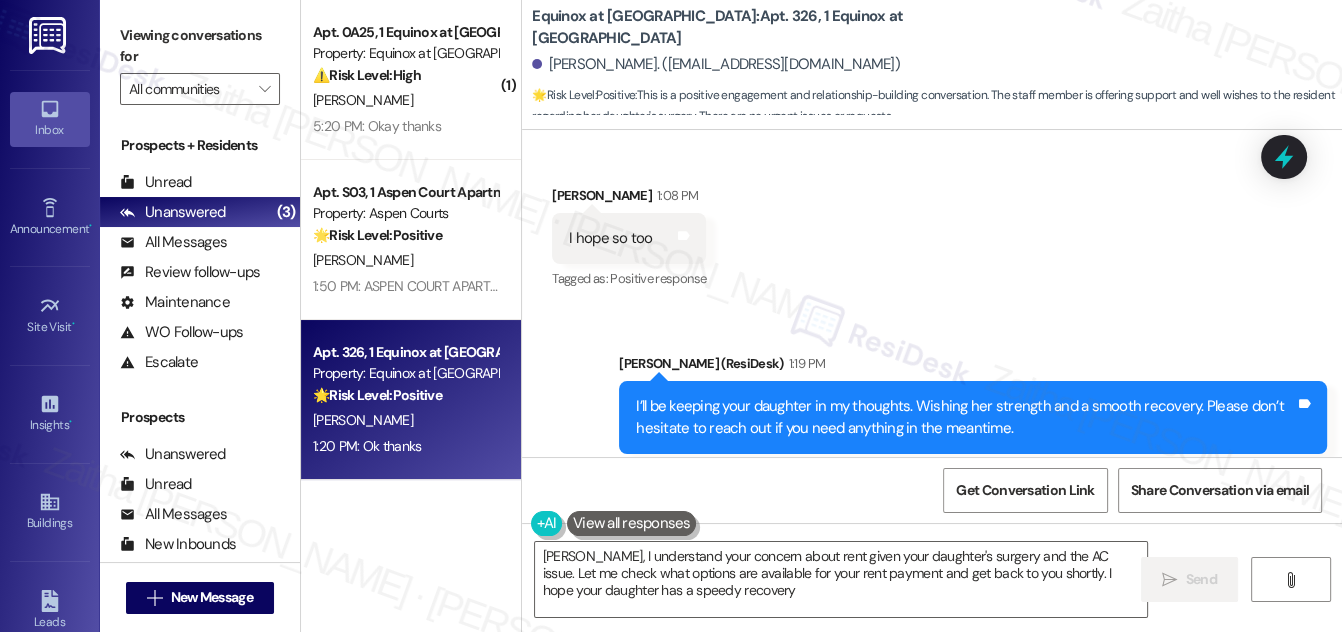 type on "[PERSON_NAME], I understand your concern about rent given your daughter's surgery and the AC issue. Let me check what options are available for your rent payment and get back to you shortly. I hope your daughter has a speedy recovery!" 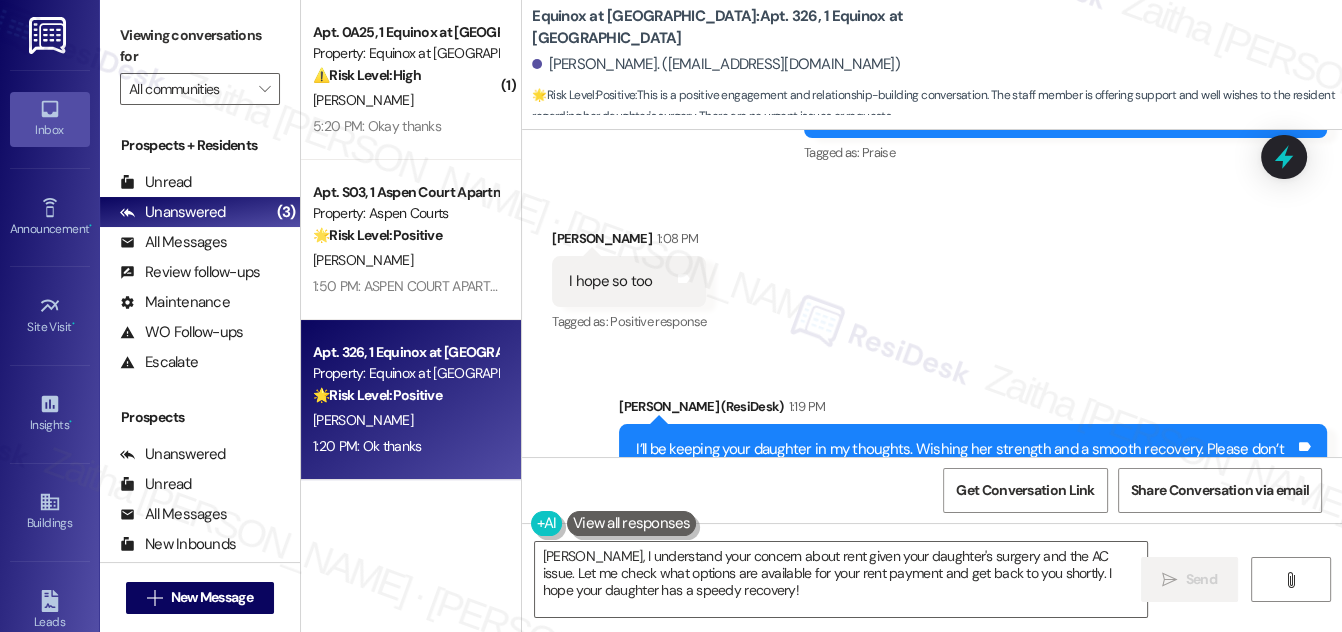 scroll, scrollTop: 29541, scrollLeft: 0, axis: vertical 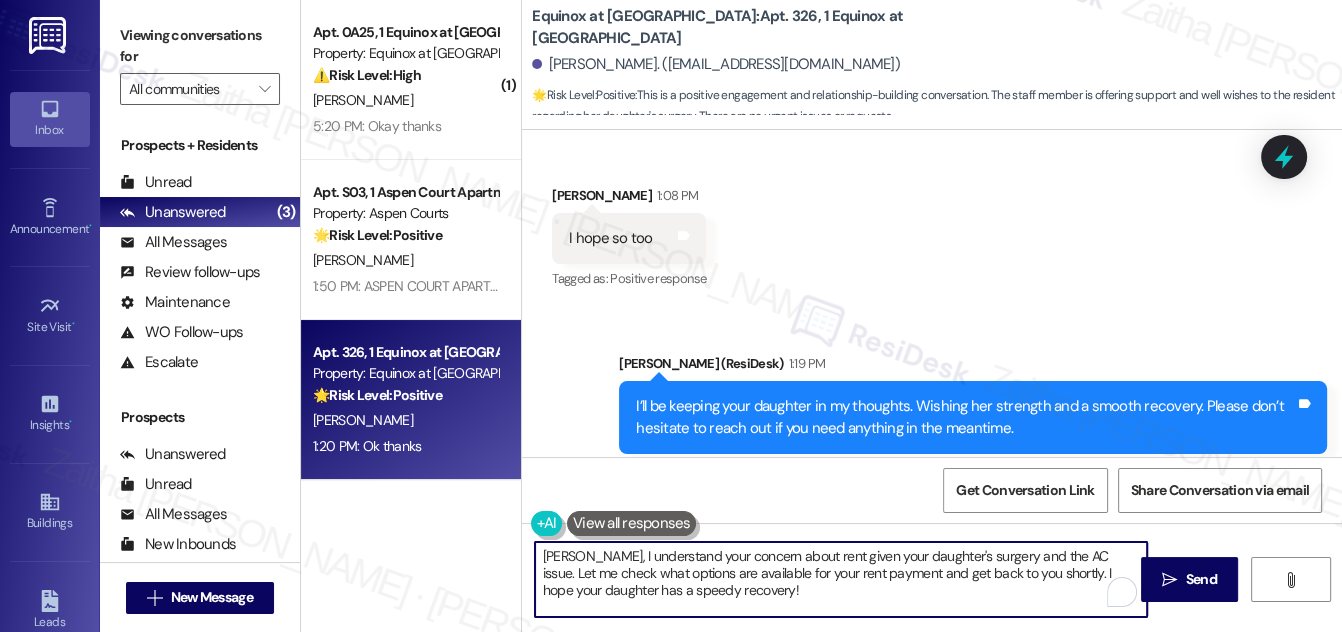 drag, startPoint x: 541, startPoint y: 555, endPoint x: 752, endPoint y: 591, distance: 214.04906 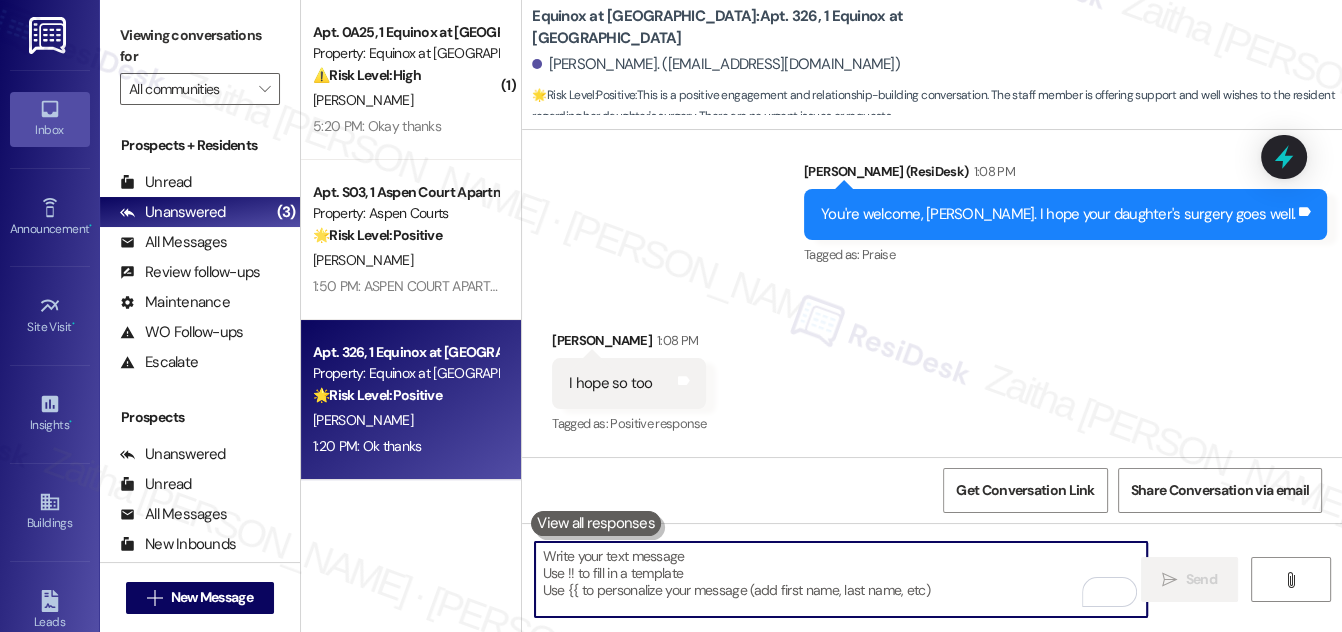 scroll, scrollTop: 29541, scrollLeft: 0, axis: vertical 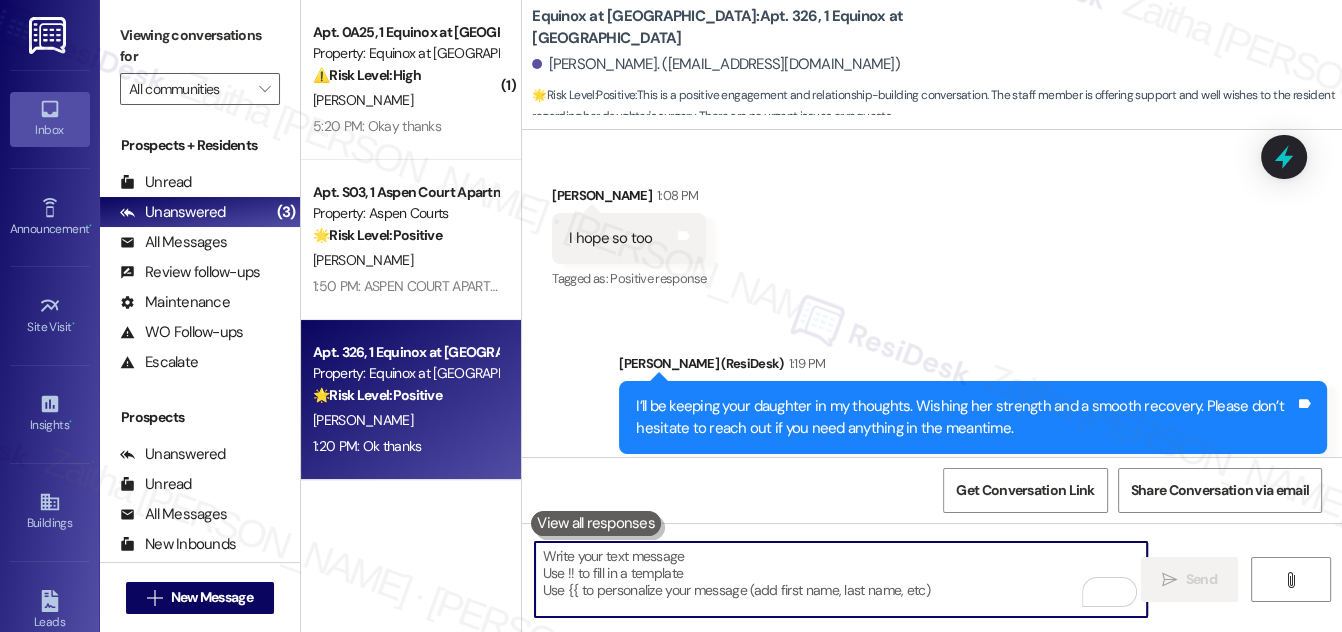 click at bounding box center (841, 579) 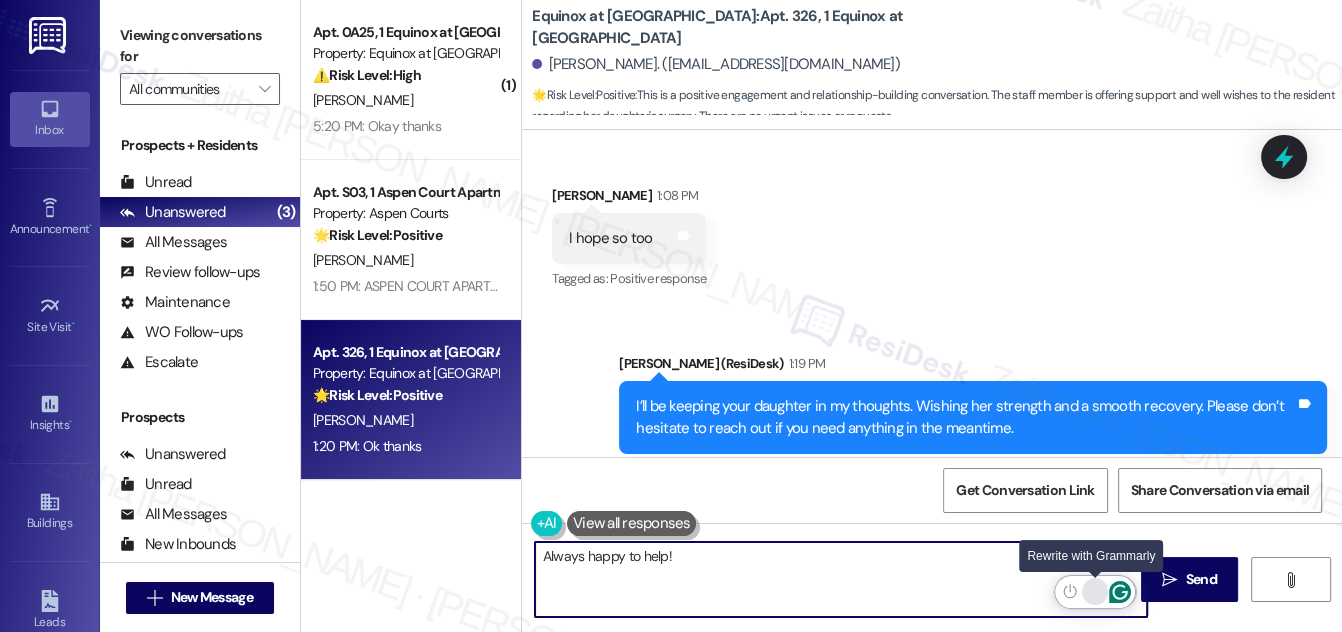 type on "Always happy to help!" 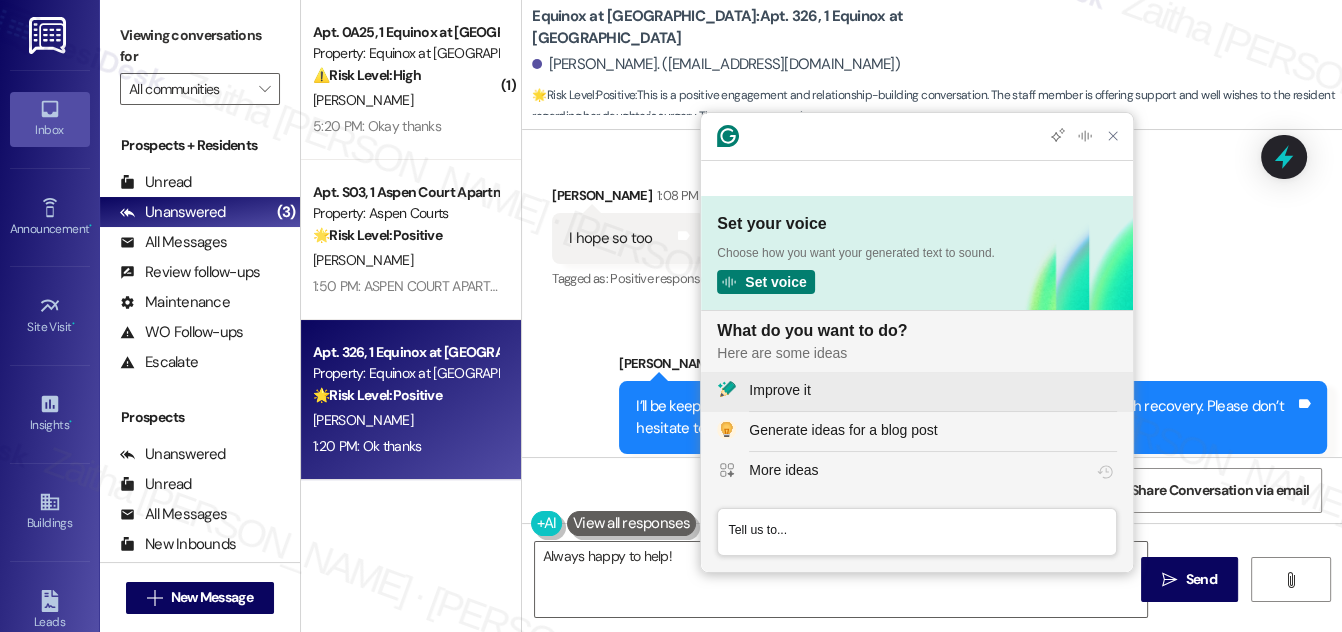 scroll, scrollTop: 0, scrollLeft: 0, axis: both 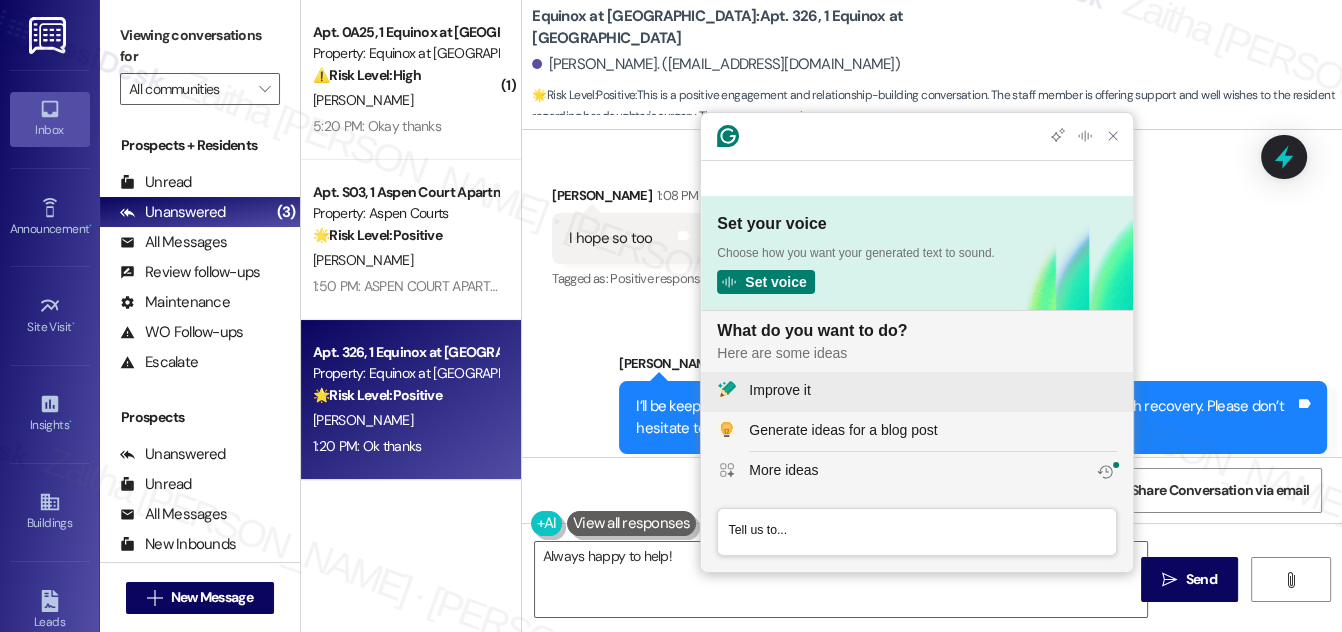click on "Improve it" 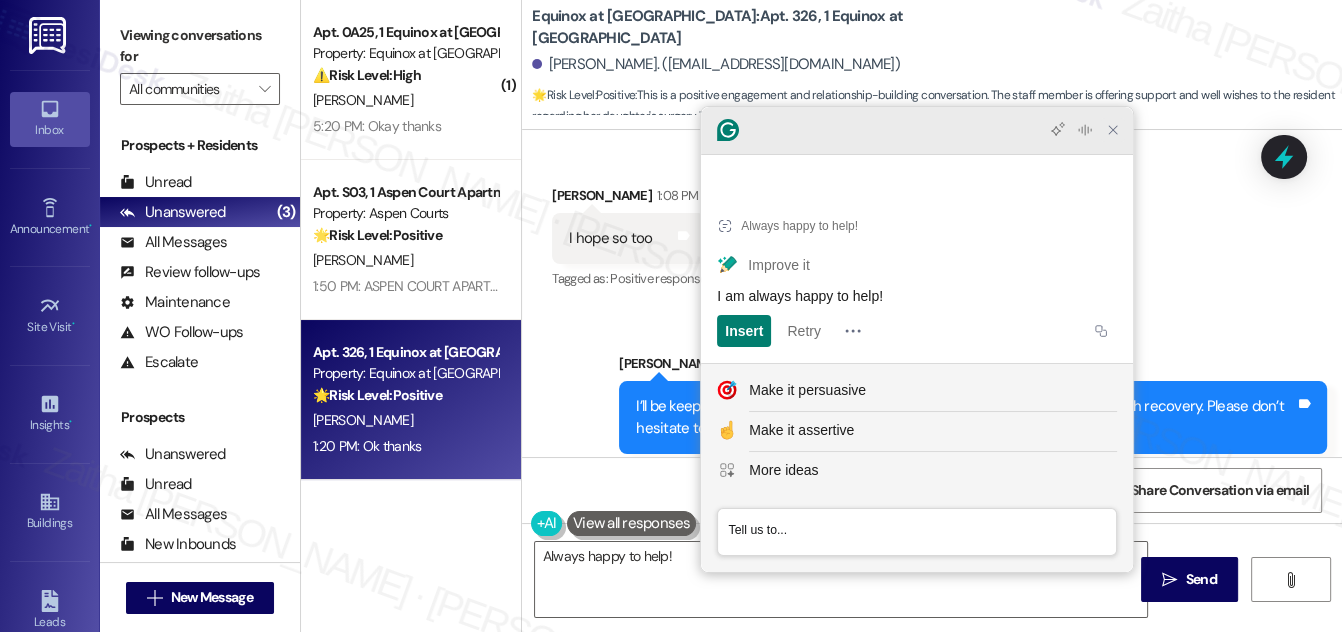 click 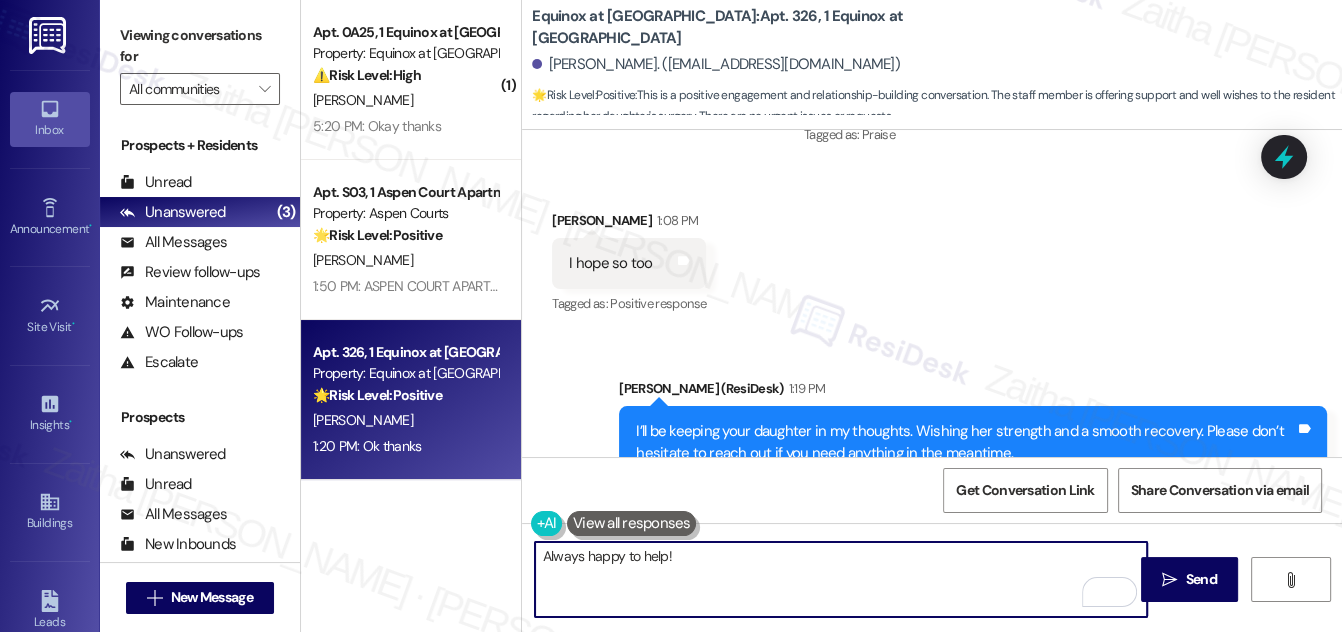 scroll, scrollTop: 29541, scrollLeft: 0, axis: vertical 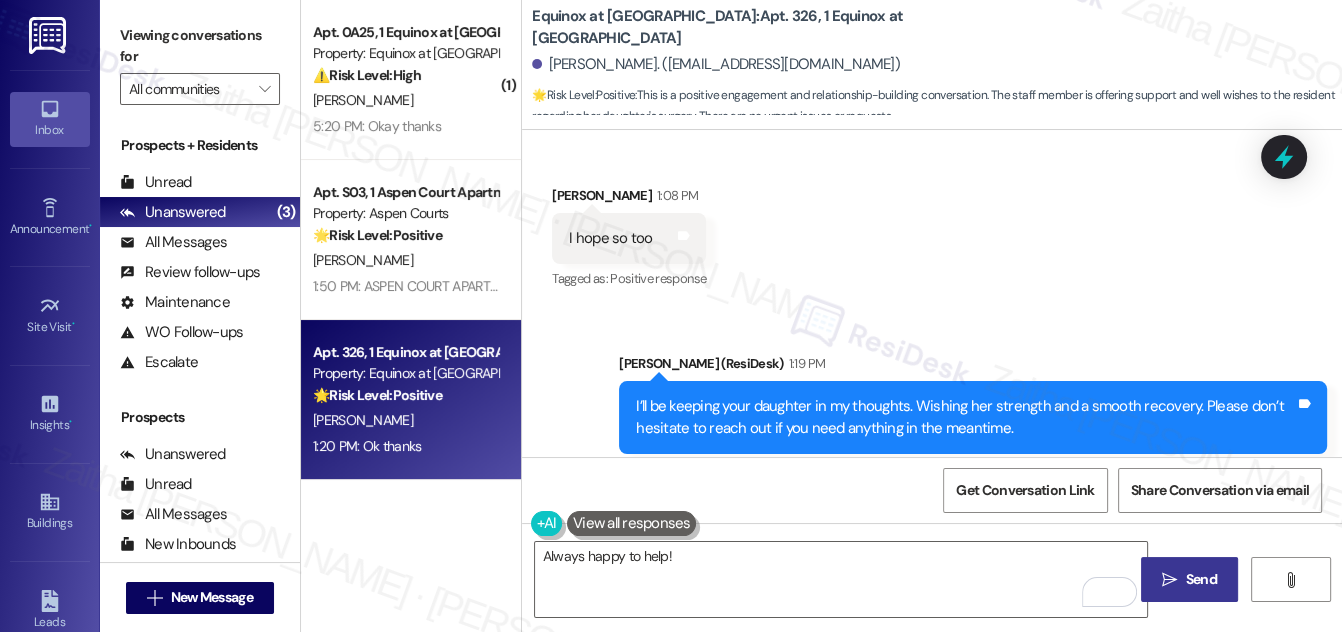 drag, startPoint x: 1167, startPoint y: 589, endPoint x: 1159, endPoint y: 574, distance: 17 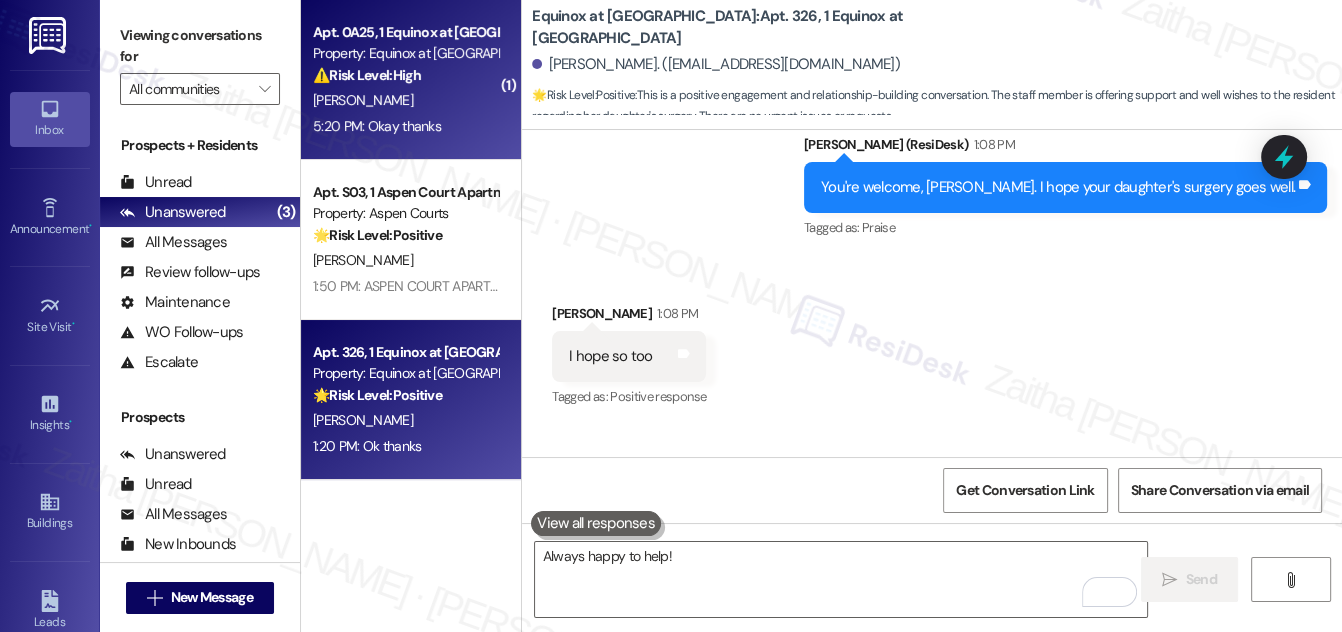 scroll, scrollTop: 29422, scrollLeft: 0, axis: vertical 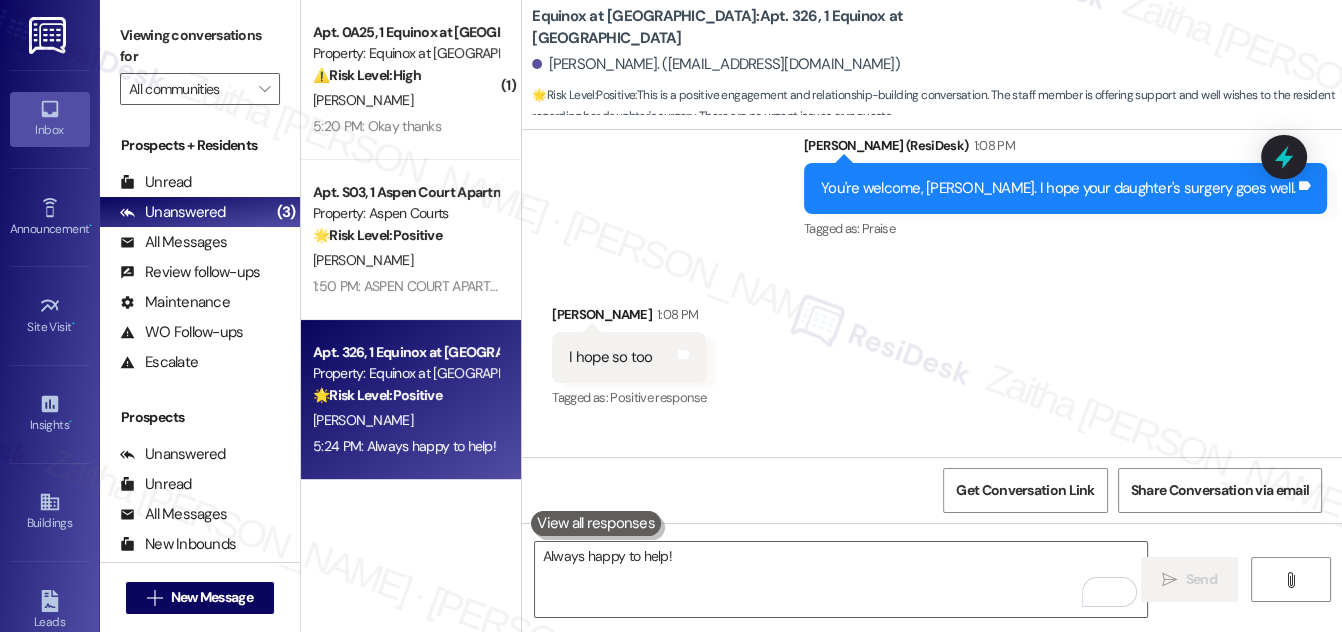 click on "[PERSON_NAME]" at bounding box center (405, 100) 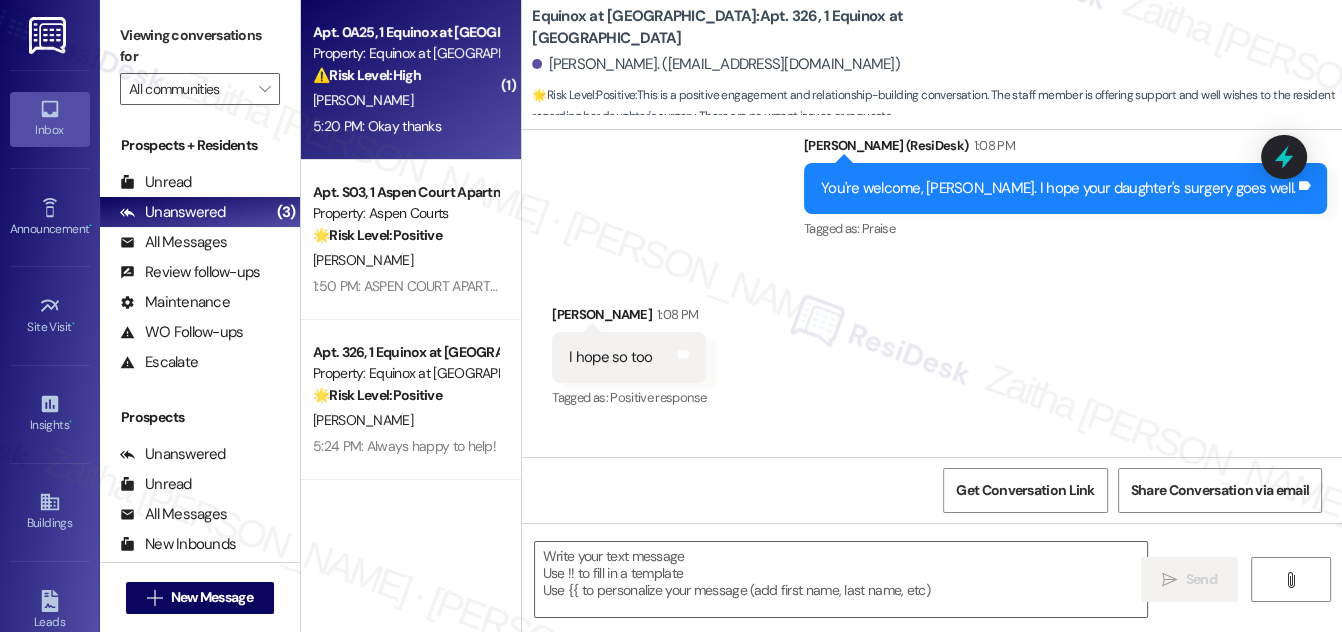 type on "Fetching suggested responses. Please feel free to read through the conversation in the meantime." 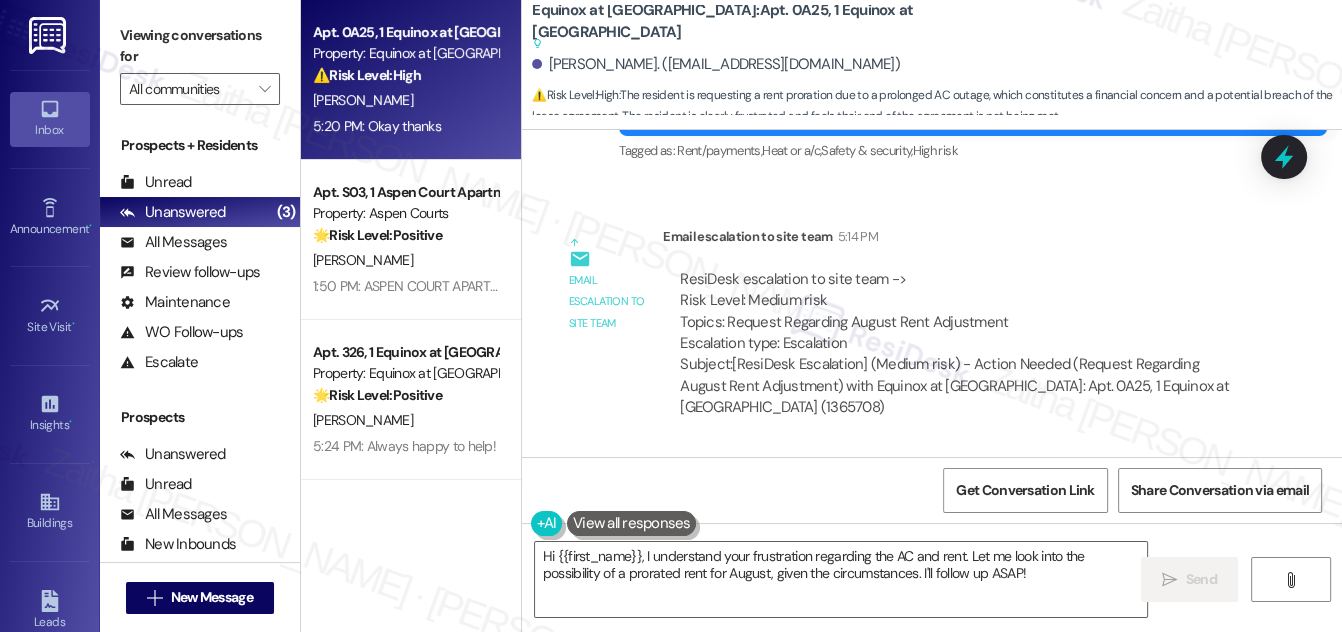 scroll, scrollTop: 13249, scrollLeft: 0, axis: vertical 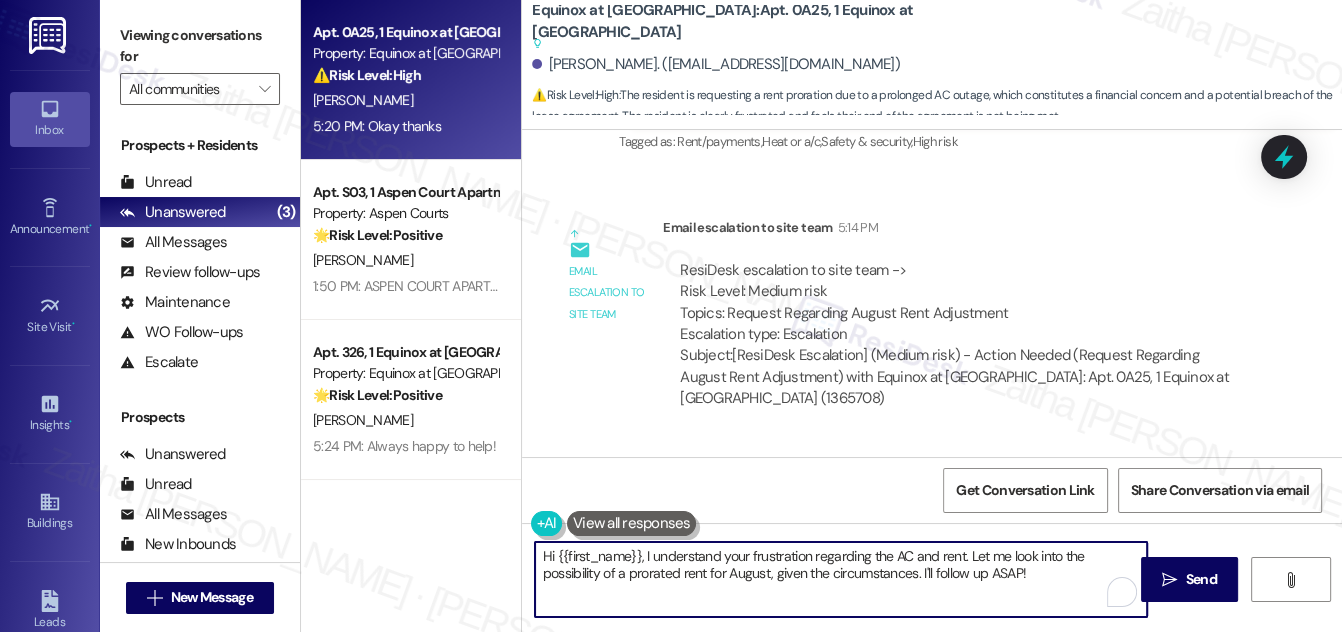 click on "Hi {{first_name}}, I understand your frustration regarding the AC and rent. Let me look into the possibility of a prorated rent for August, given the circumstances. I'll follow up ASAP!" at bounding box center [841, 579] 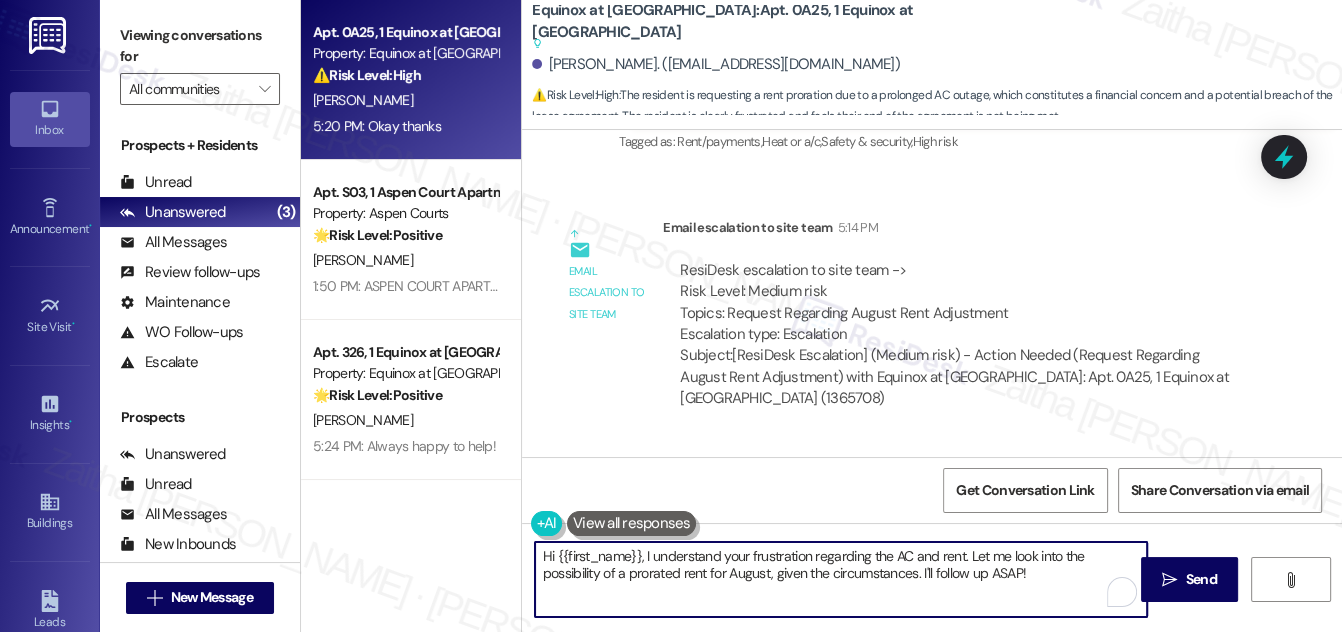 click on "Hi {{first_name}}, I understand your frustration regarding the AC and rent. Let me look into the possibility of a prorated rent for August, given the circumstances. I'll follow up ASAP!" at bounding box center (841, 579) 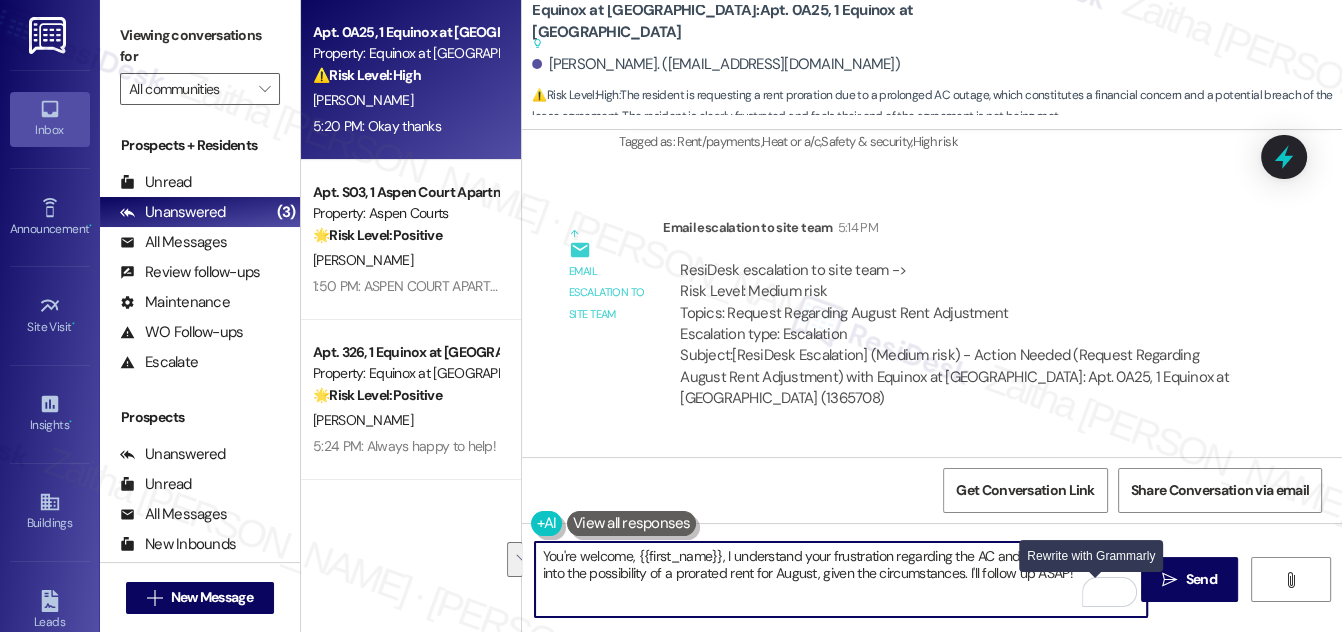 drag, startPoint x: 721, startPoint y: 557, endPoint x: 962, endPoint y: 570, distance: 241.35037 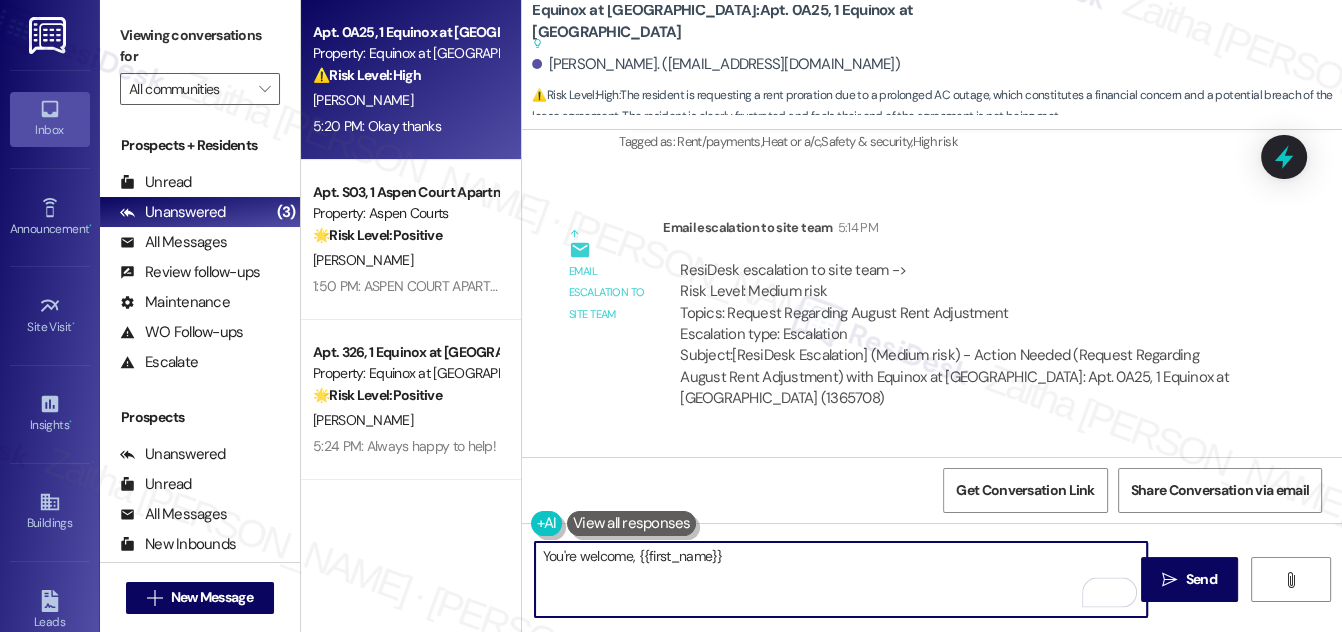 type on "You're welcome, {{first_name}}!" 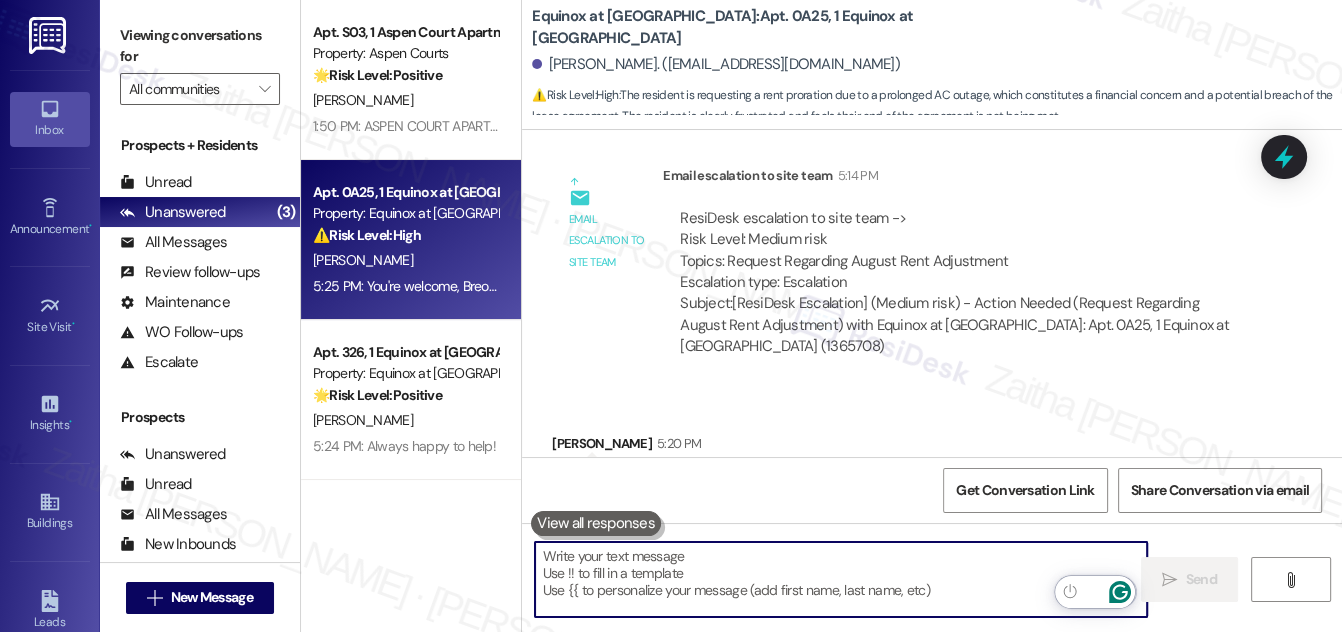 scroll, scrollTop: 13388, scrollLeft: 0, axis: vertical 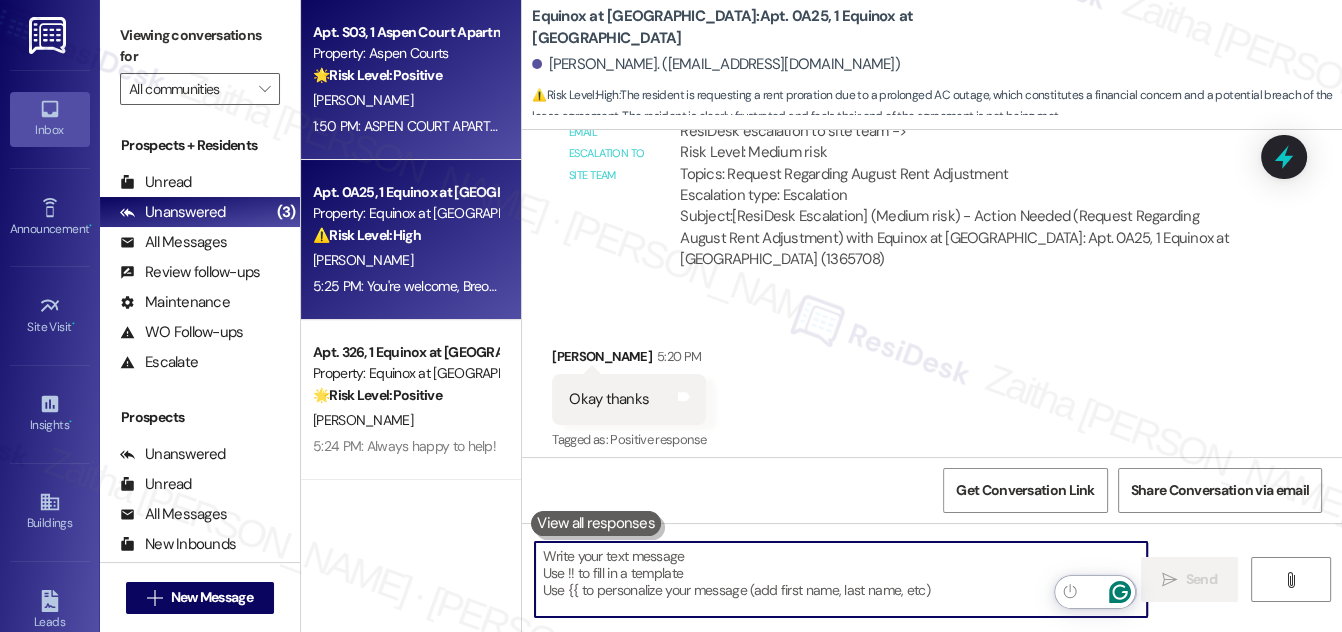 type 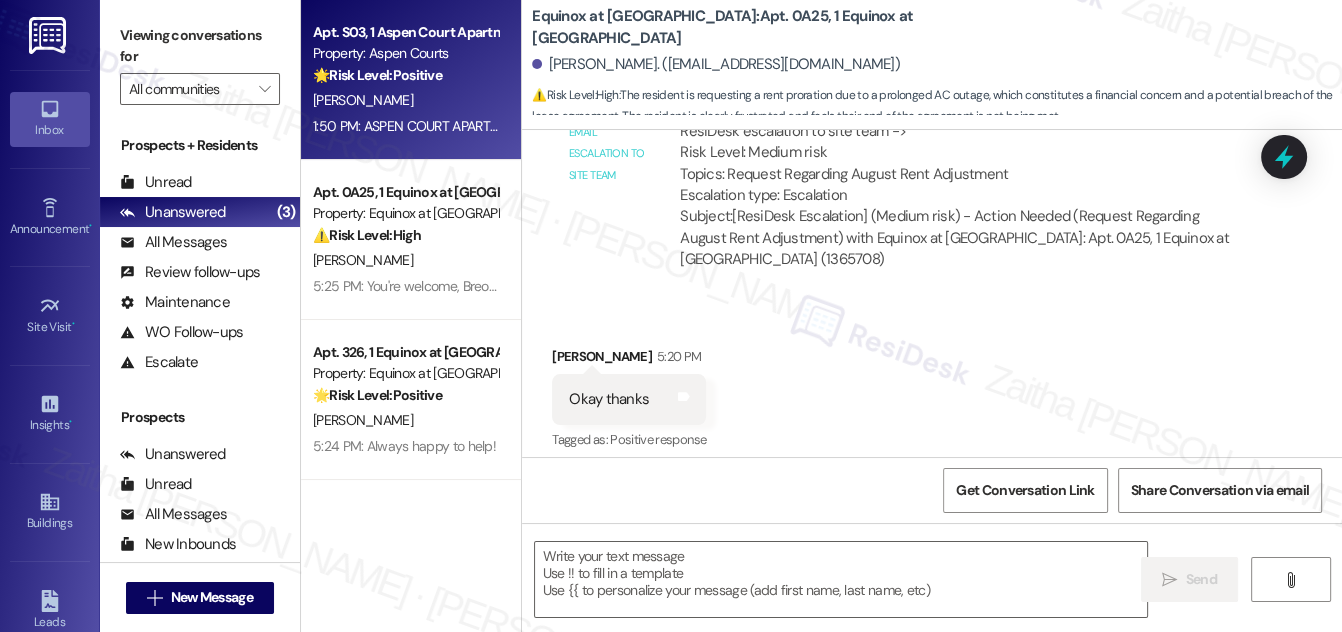 type on "Fetching suggested responses. Please feel free to read through the conversation in the meantime." 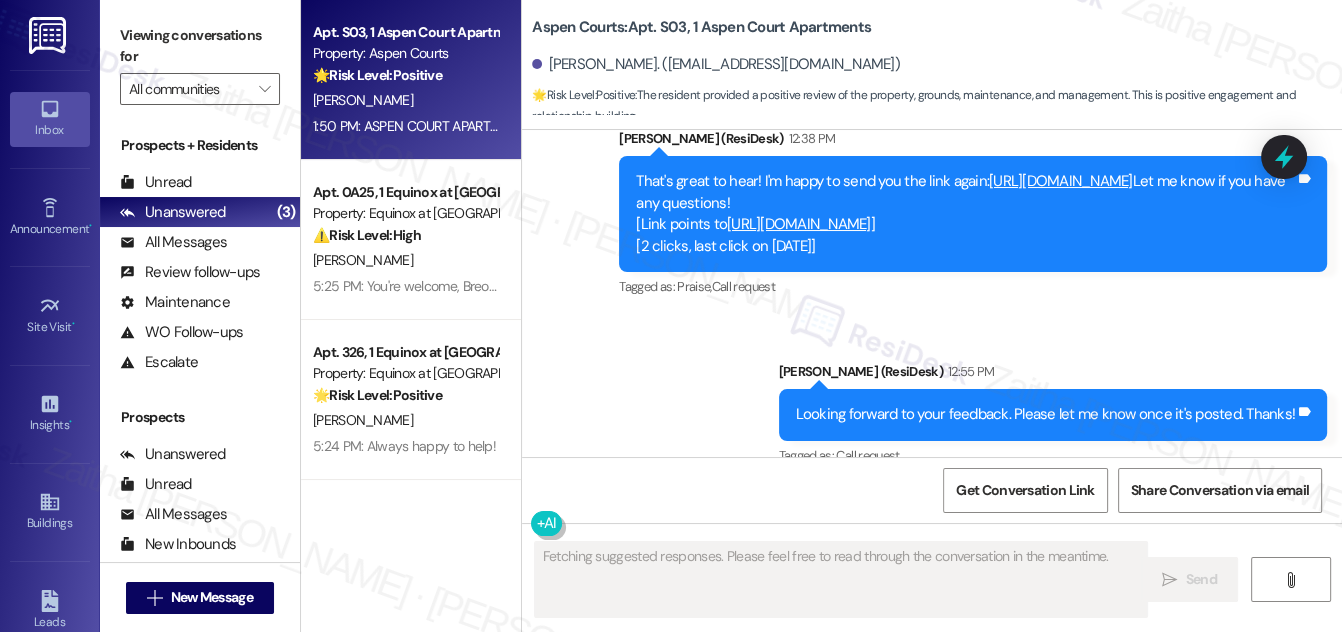 scroll, scrollTop: 2608, scrollLeft: 0, axis: vertical 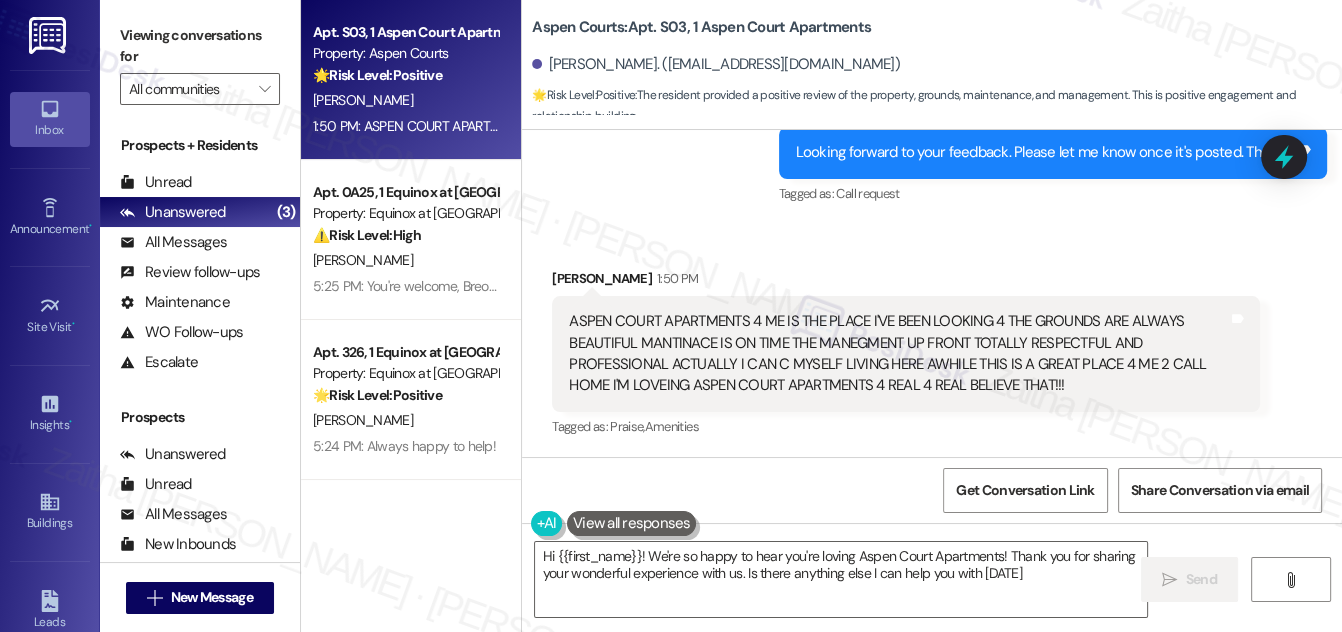 type on "Hi {{first_name}}! We're so happy to hear you're loving Aspen Court Apartments! Thank you for sharing your wonderful experience with us. Is there anything else I can help you with today?" 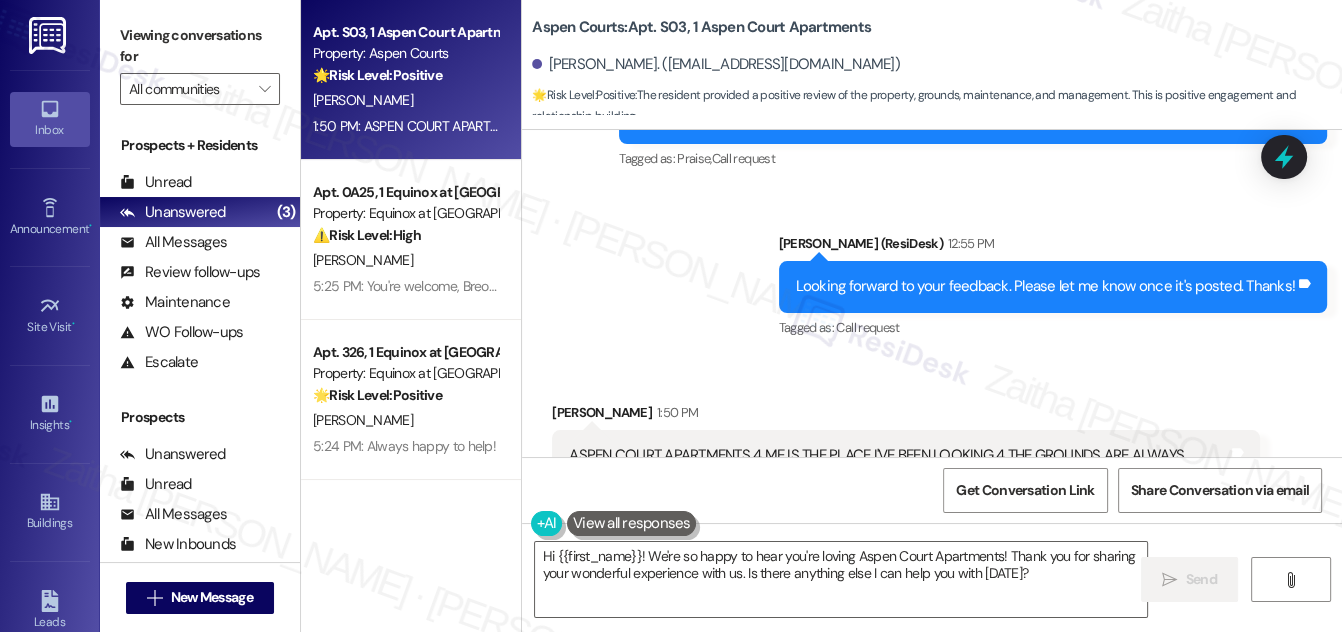 scroll, scrollTop: 2609, scrollLeft: 0, axis: vertical 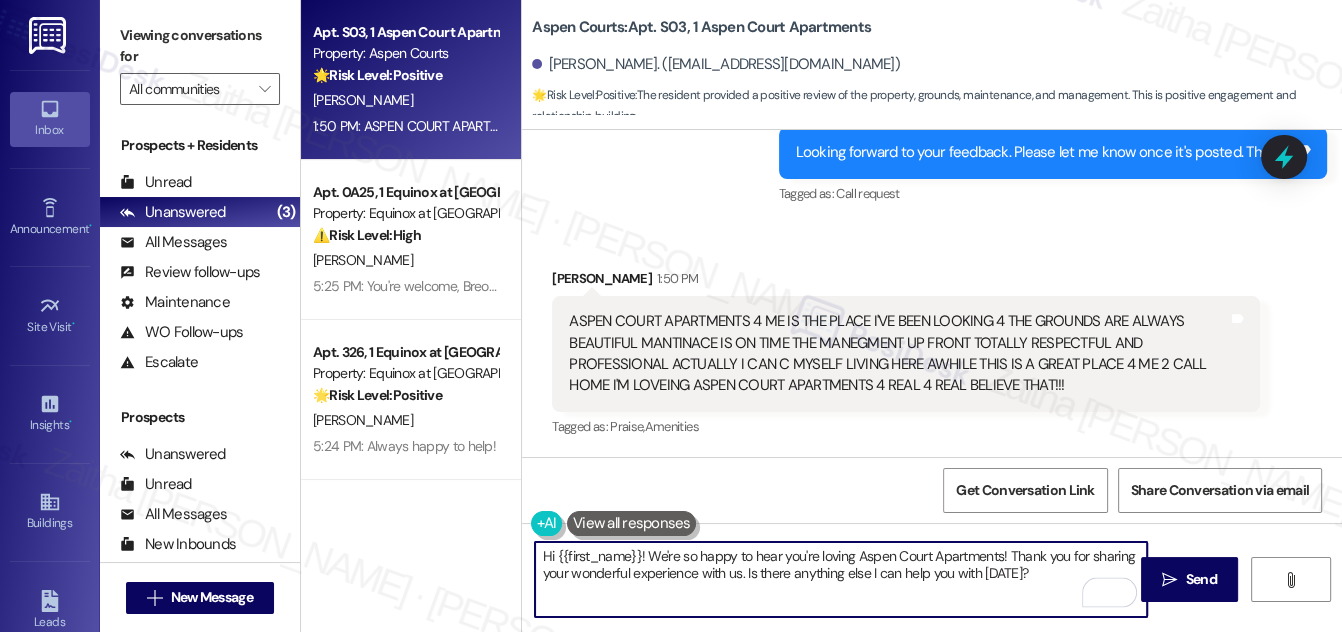 drag, startPoint x: 542, startPoint y: 554, endPoint x: 1029, endPoint y: 571, distance: 487.29663 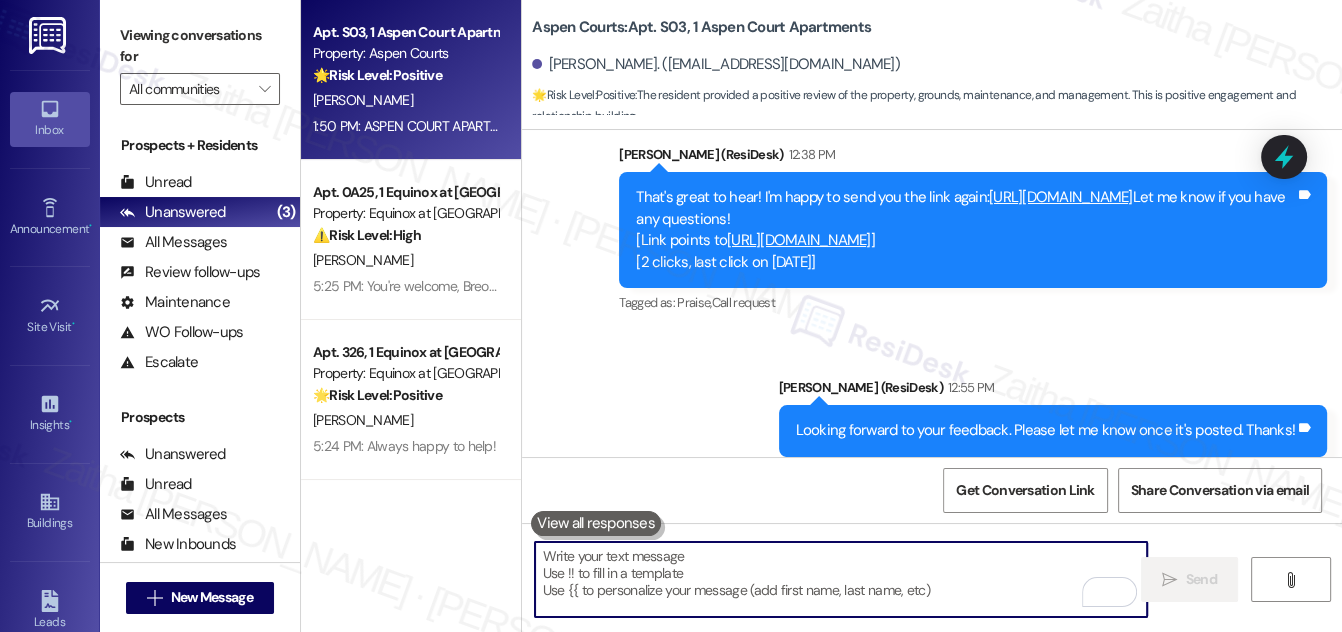 scroll, scrollTop: 2245, scrollLeft: 0, axis: vertical 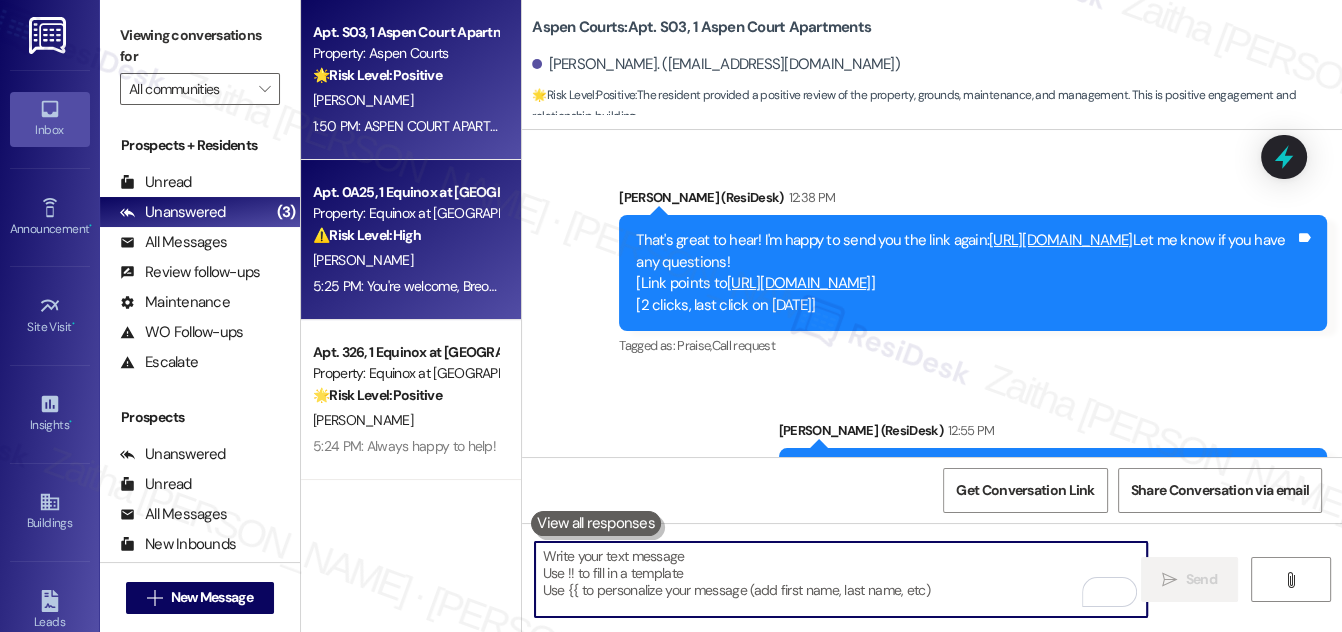 type 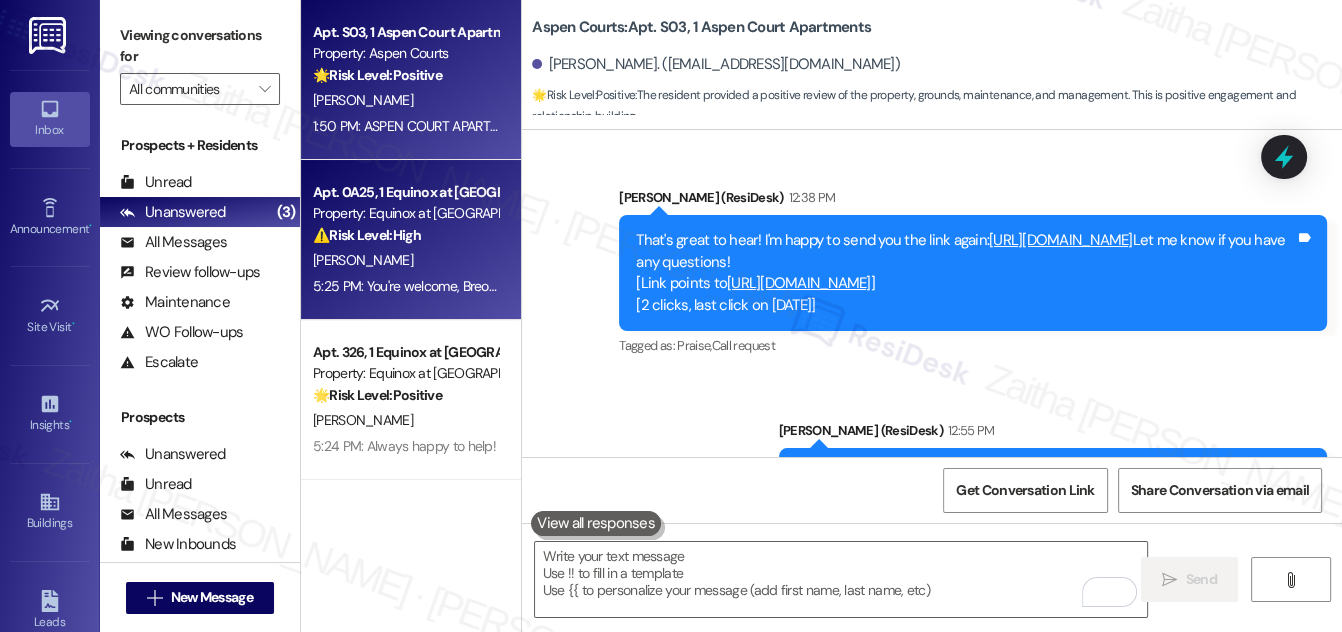 click on "[PERSON_NAME]" at bounding box center [405, 260] 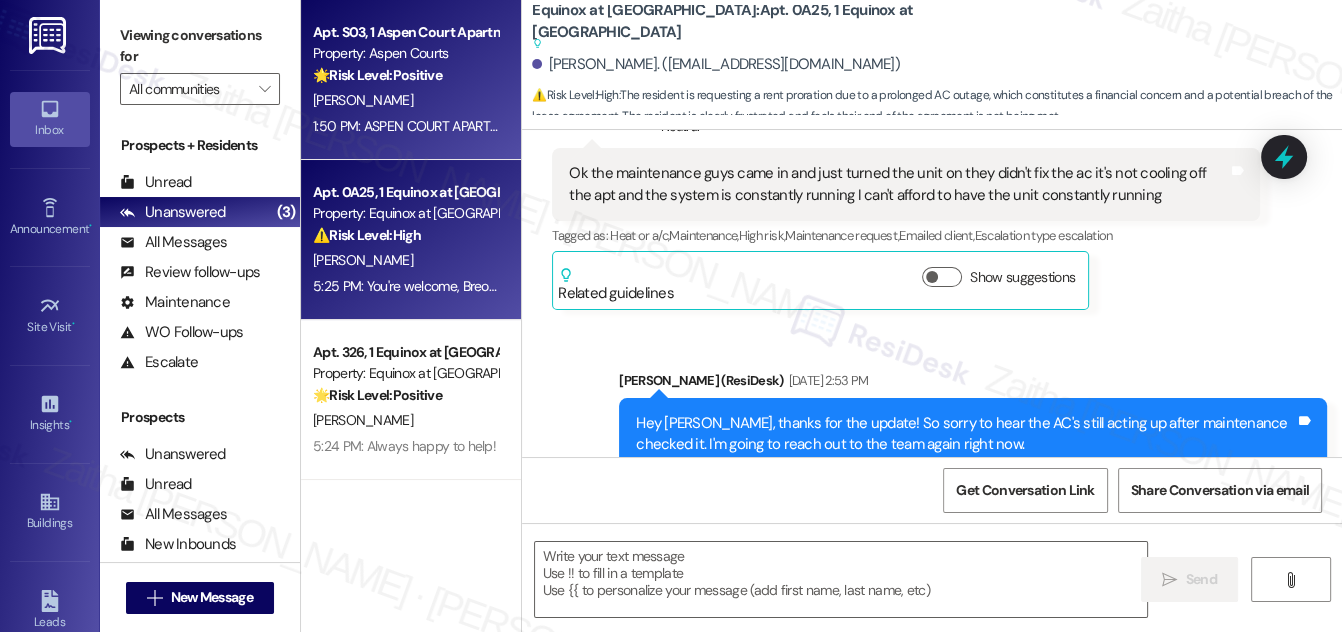 type on "Fetching suggested responses. Please feel free to read through the conversation in the meantime." 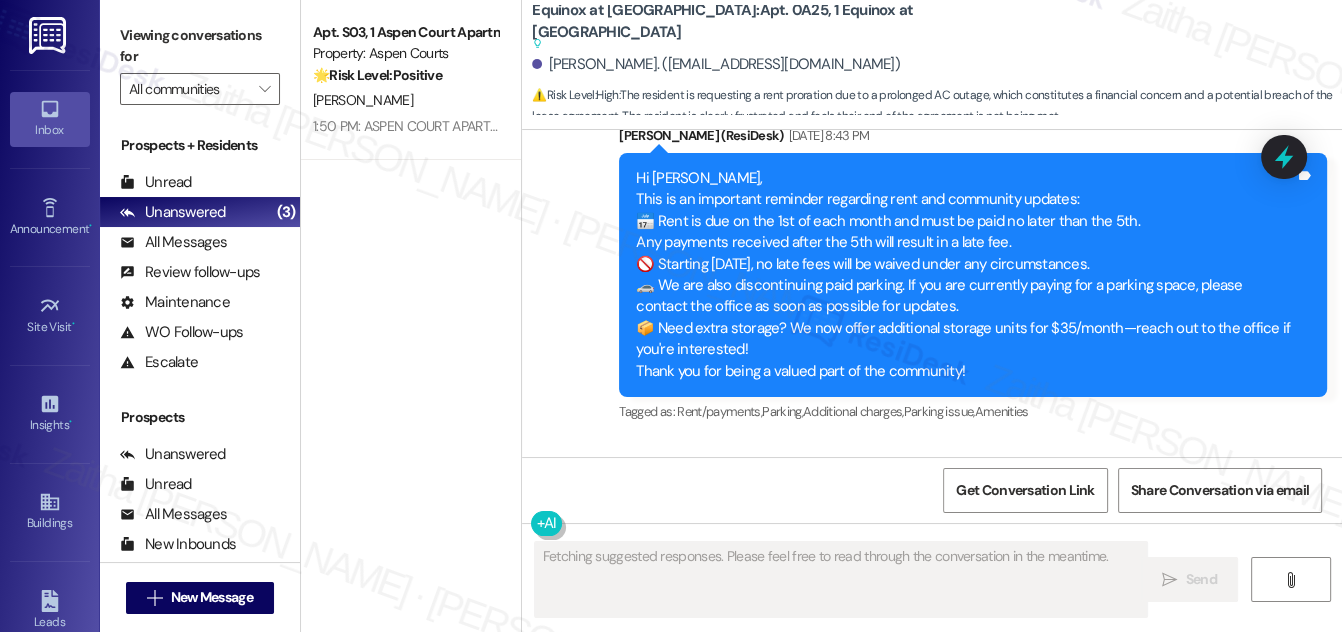 scroll, scrollTop: 13248, scrollLeft: 0, axis: vertical 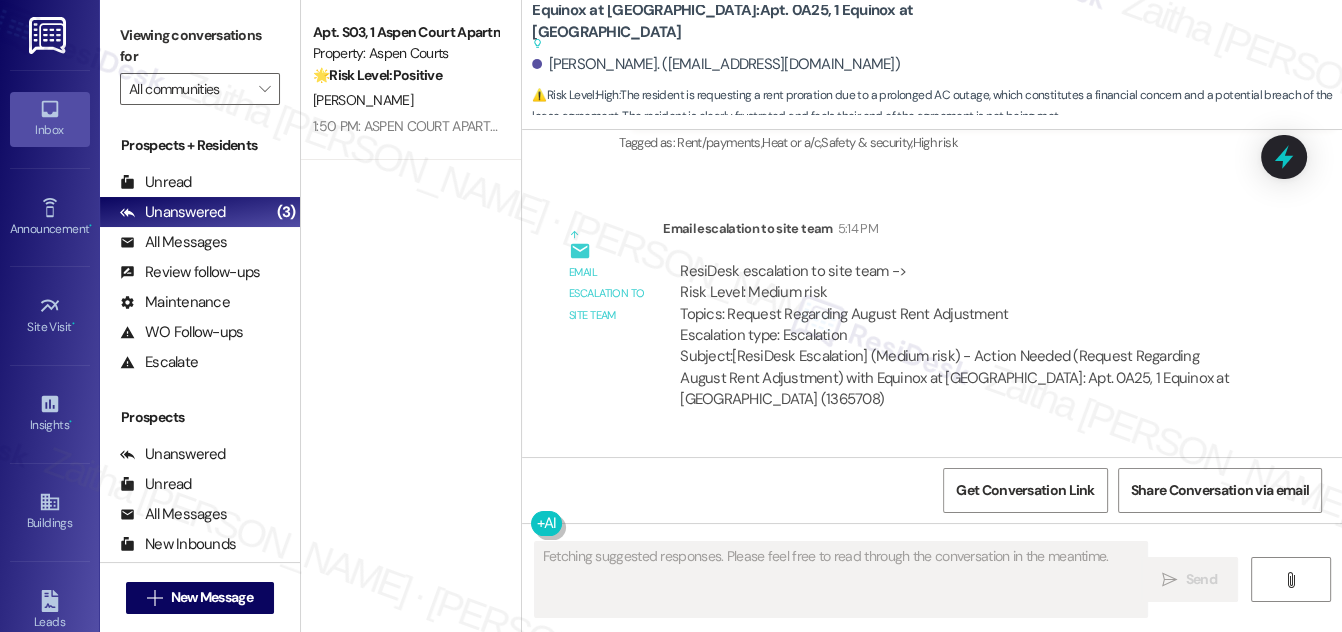 click on "[PERSON_NAME]" at bounding box center (405, 100) 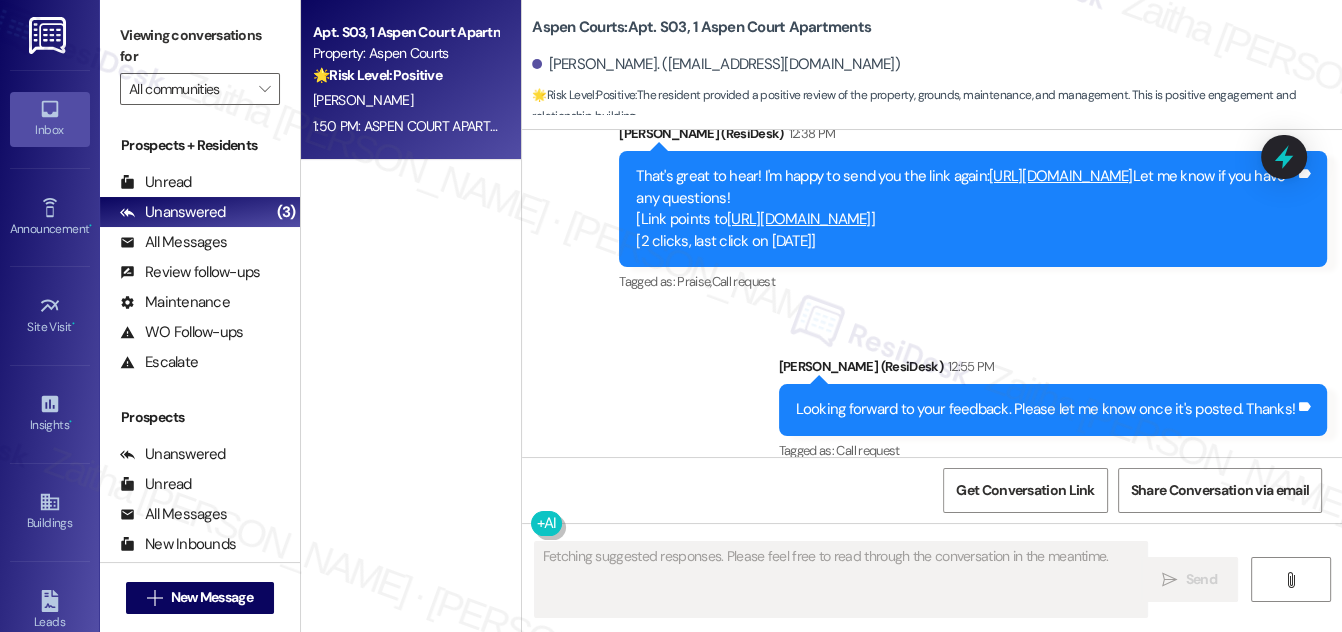 scroll, scrollTop: 2246, scrollLeft: 0, axis: vertical 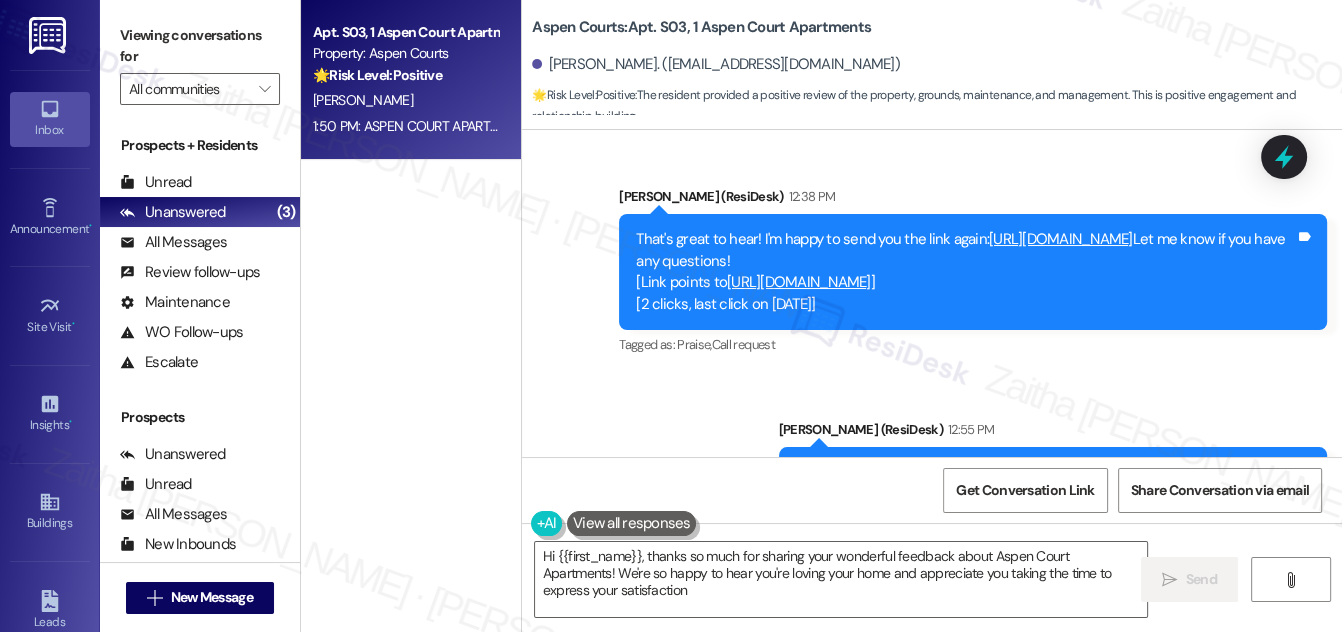 type on "Hi {{first_name}}, thanks so much for sharing your wonderful feedback about Aspen Court Apartments! We're so happy to hear you're loving your home and appreciate you taking the time to express your satisfaction!" 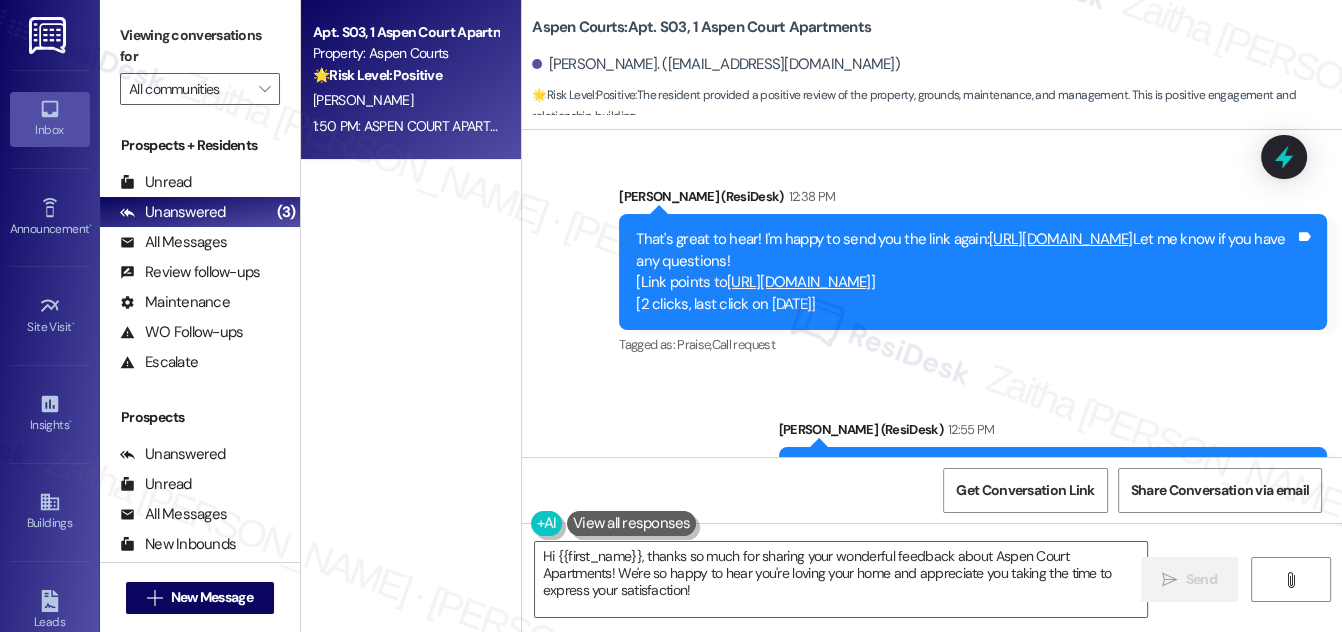 click on "[URL][DOMAIN_NAME]" at bounding box center [799, 282] 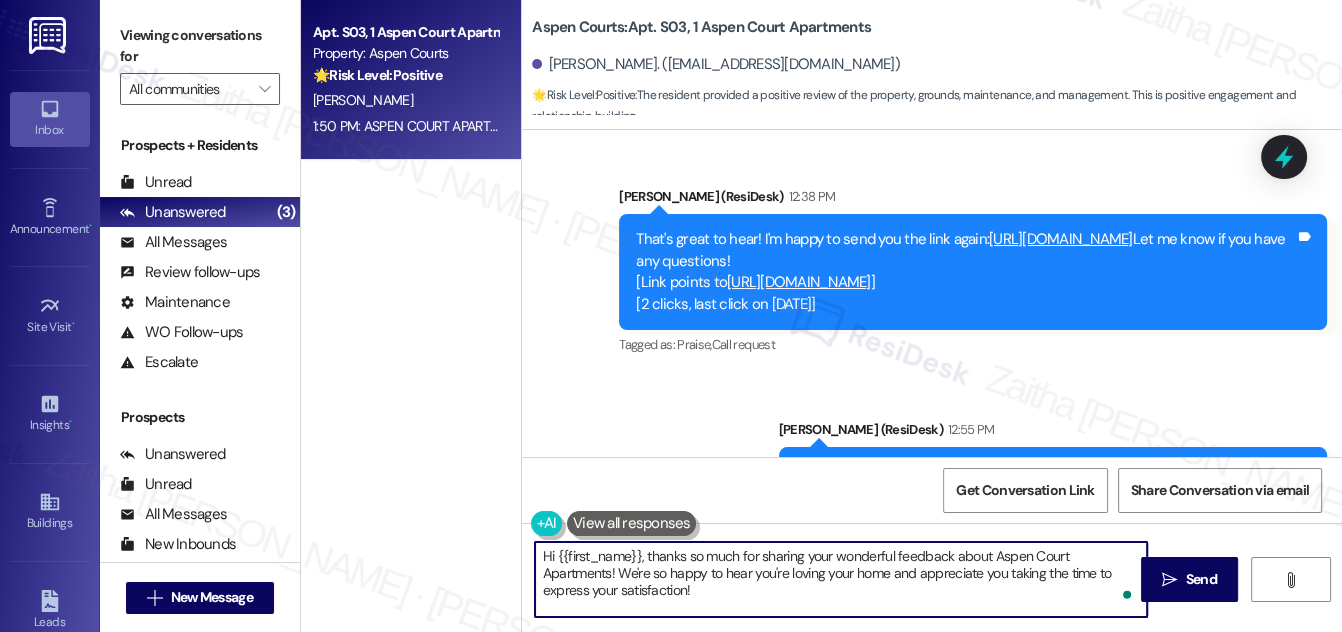 drag, startPoint x: 538, startPoint y: 557, endPoint x: 731, endPoint y: 592, distance: 196.1479 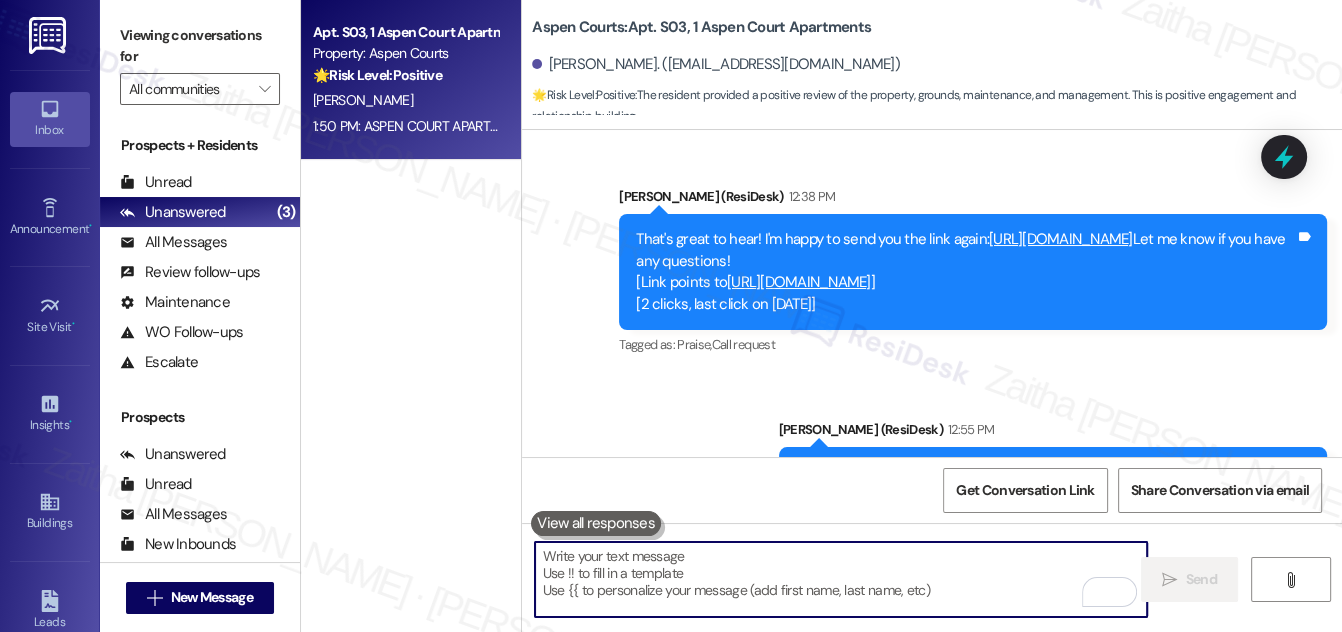 paste on "Thank you so much for taking the time to write that review—it means a lot! If you don’t mind, would you be able to copy and paste it into the Google review link I sent earlier? It really helps when feedback like yours is shared publicly. Let me know if you have any trouble with the link!" 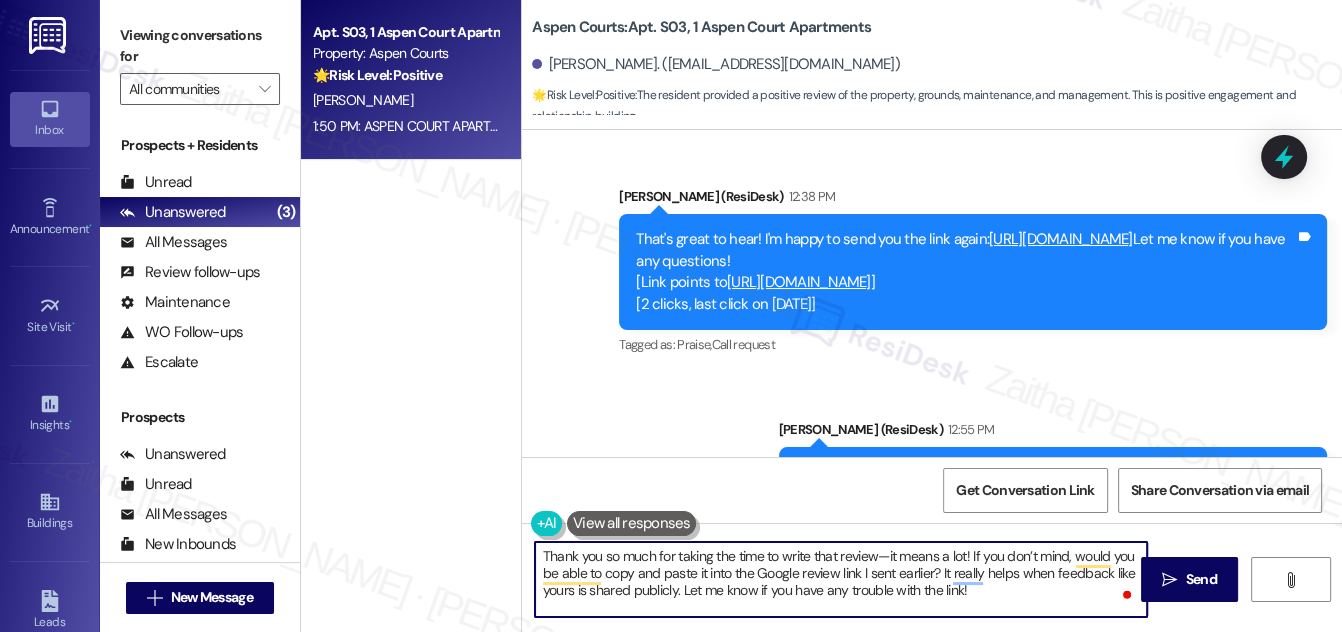 click on "Thank you so much for taking the time to write that review—it means a lot! If you don’t mind, would you be able to copy and paste it into the Google review link I sent earlier? It really helps when feedback like yours is shared publicly. Let me know if you have any trouble with the link!" at bounding box center (841, 579) 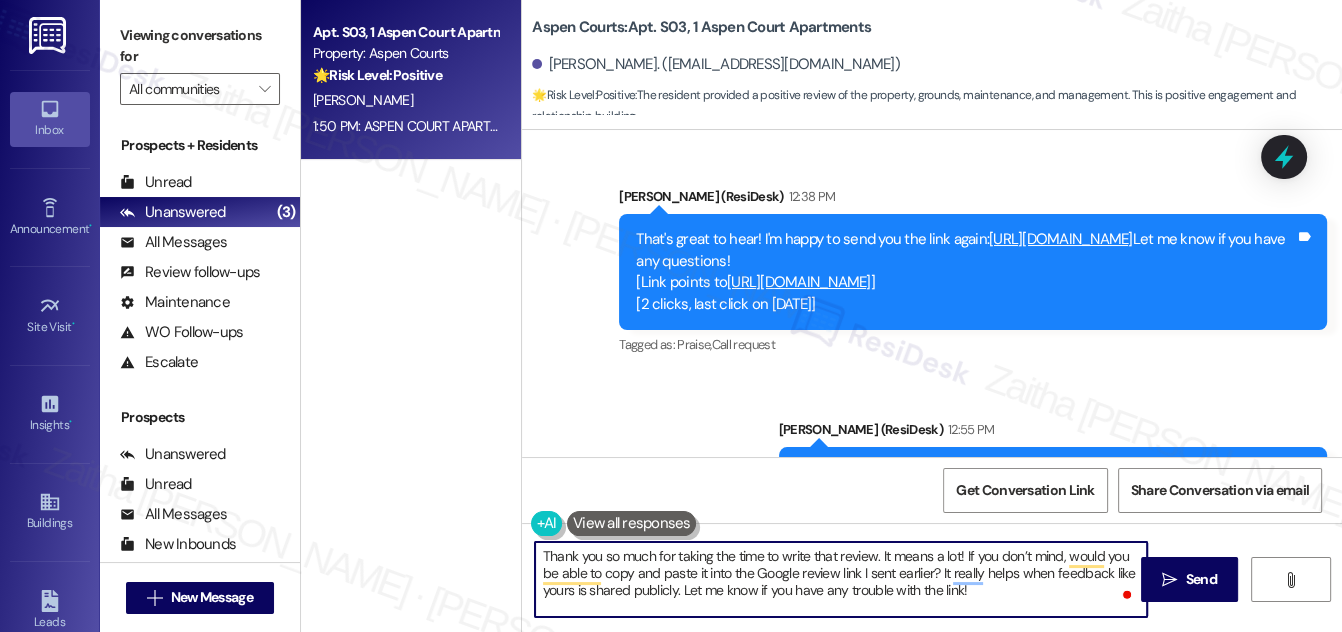 type on "Thank you so much for taking the time to write that review. It means a lot! If you don’t mind, would you be able to copy and paste it into the Google review link I sent earlier? It really helps when feedback like yours is shared publicly. Let me know if you have any trouble with the link!" 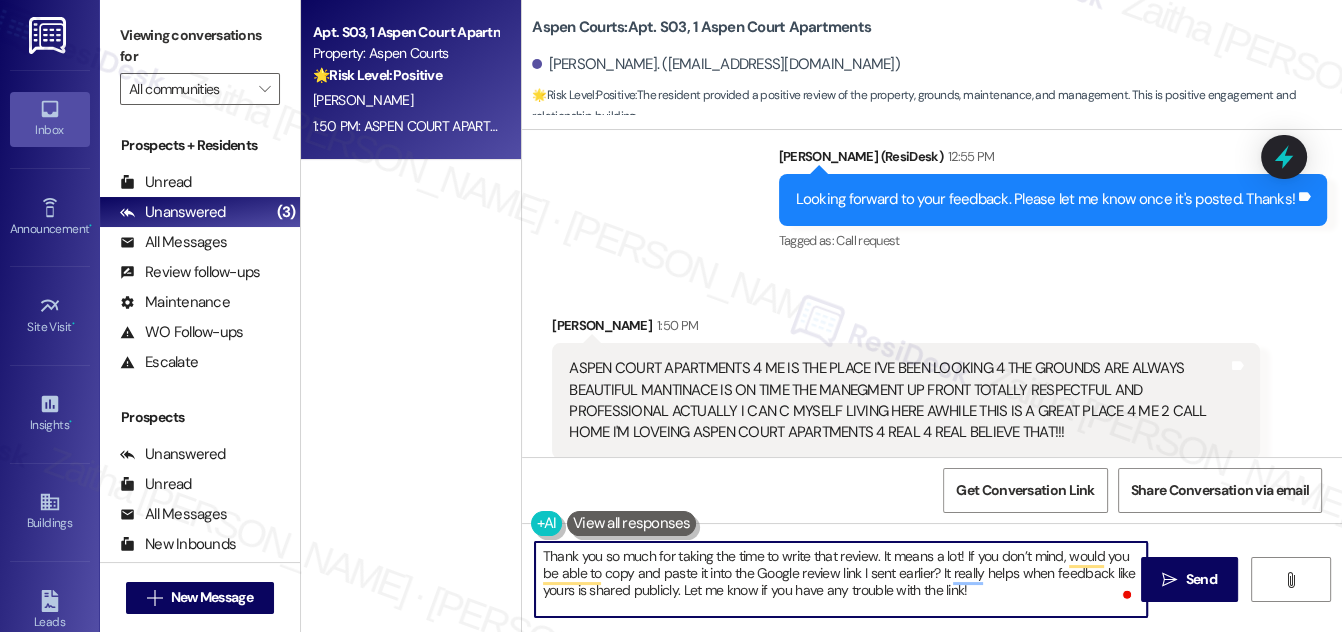 scroll, scrollTop: 2609, scrollLeft: 0, axis: vertical 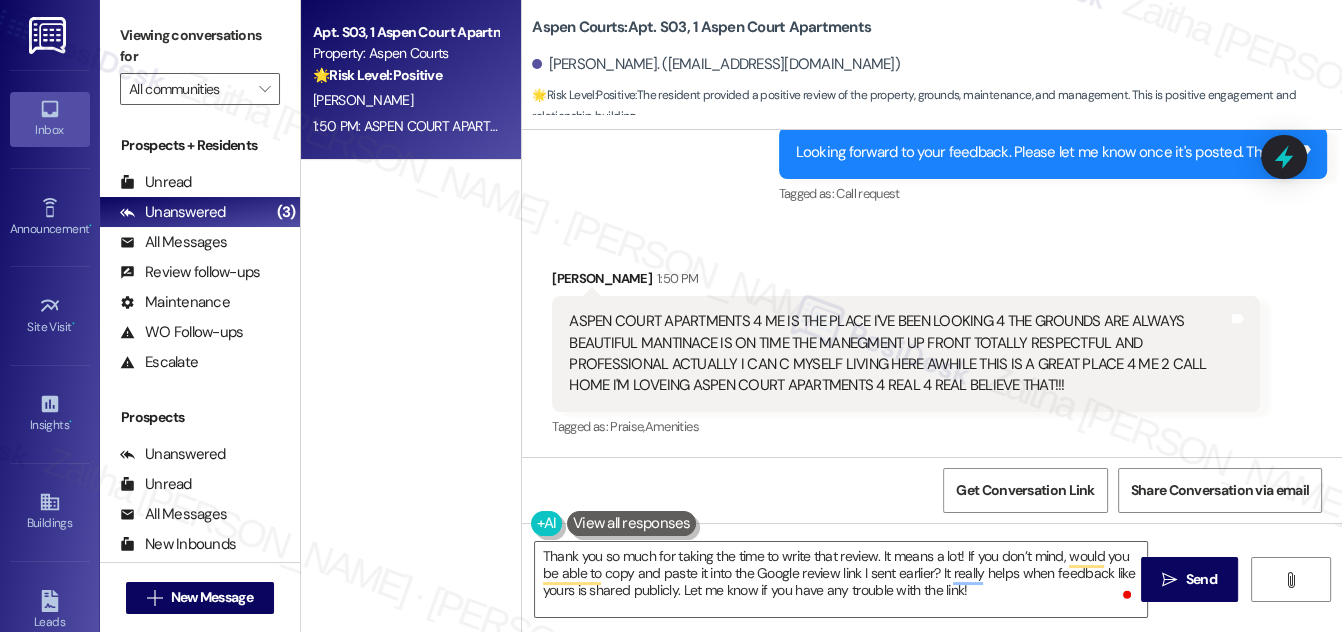 drag, startPoint x: 1189, startPoint y: 572, endPoint x: 1128, endPoint y: 523, distance: 78.24321 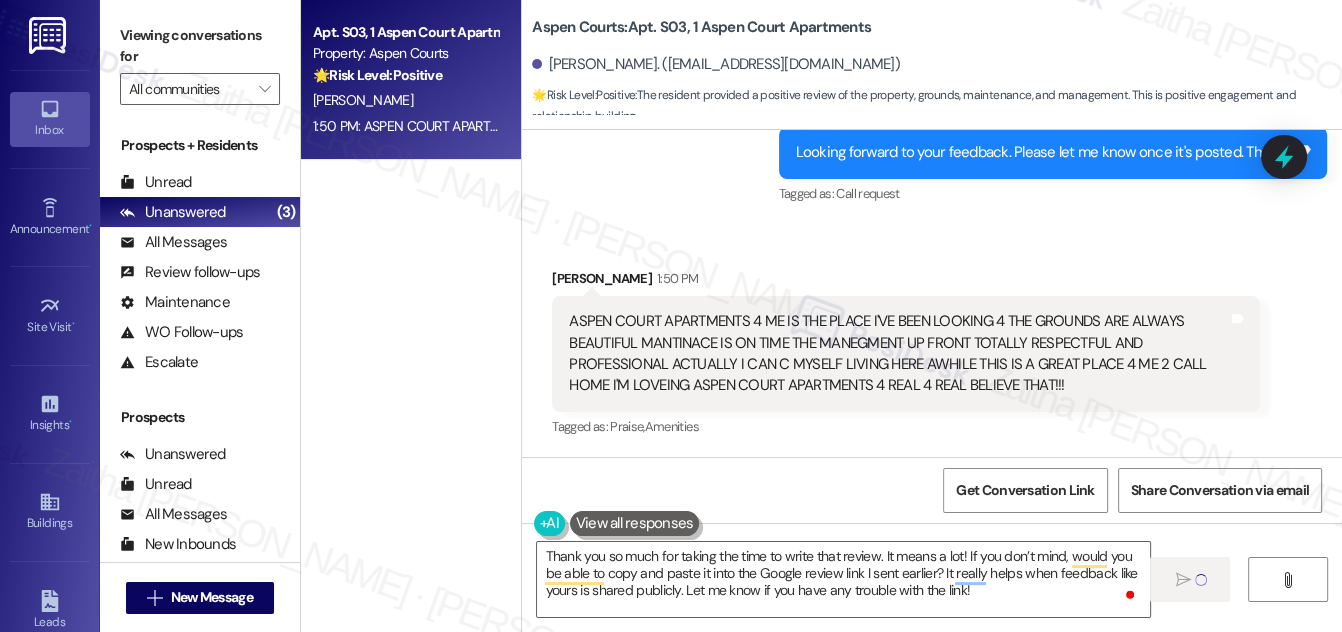 type 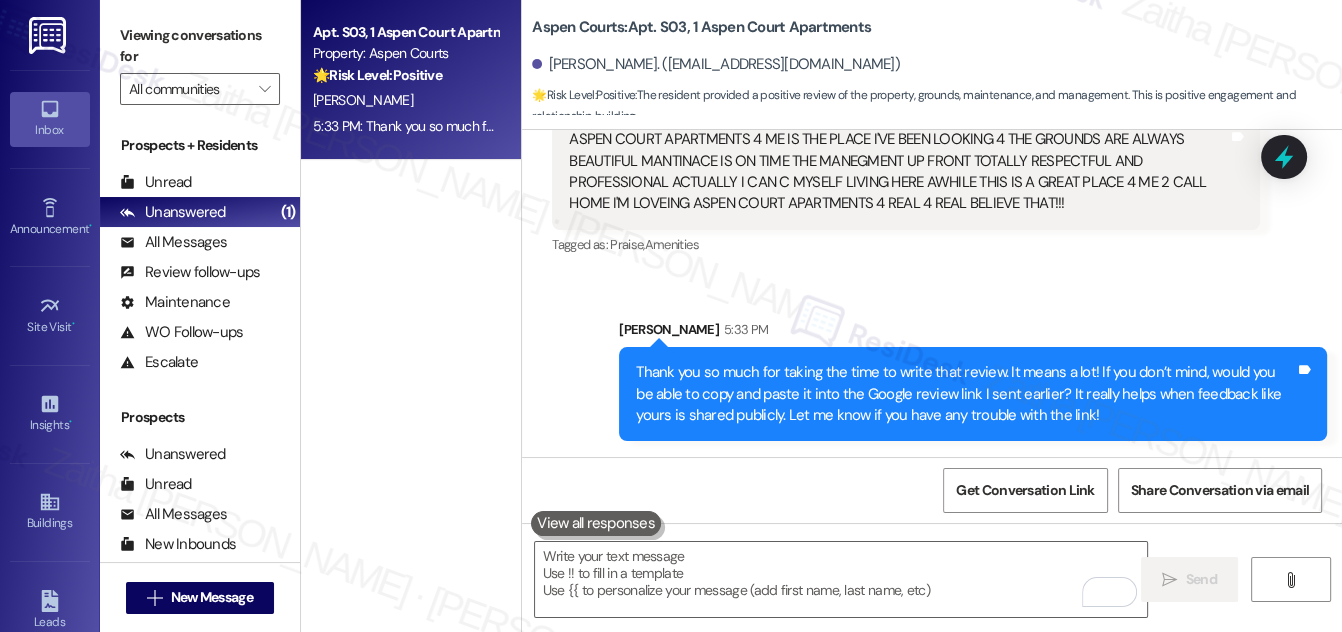 scroll, scrollTop: 2792, scrollLeft: 0, axis: vertical 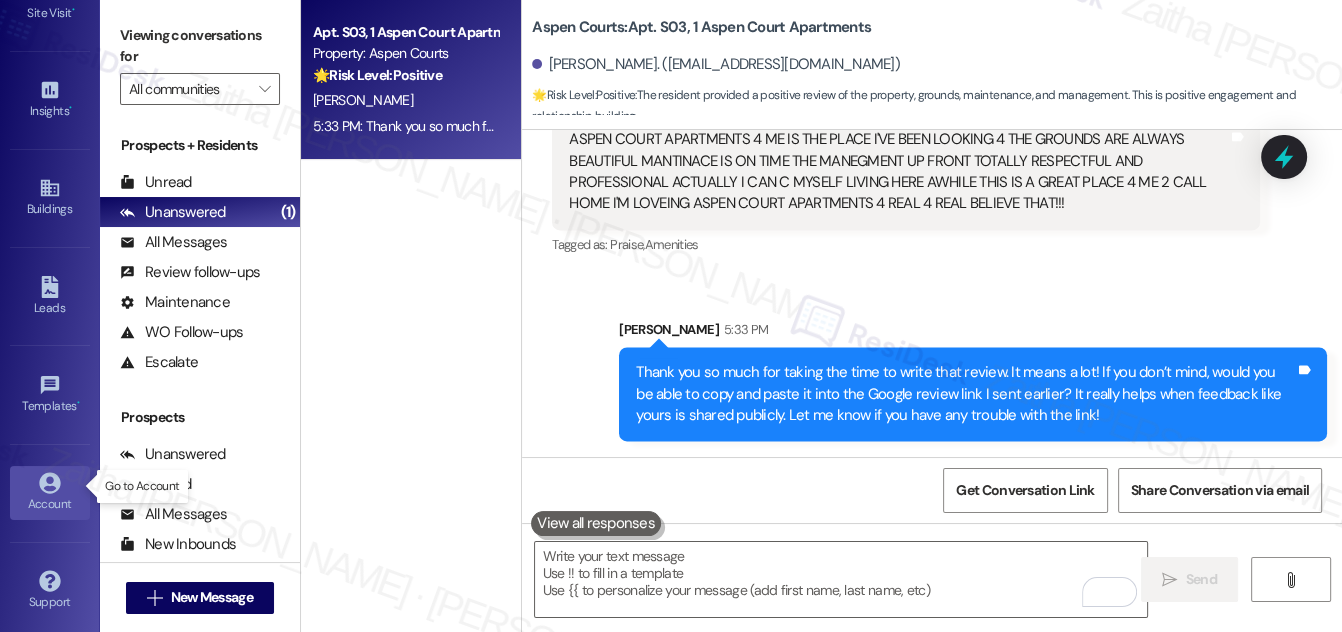click on "Account" at bounding box center [50, 504] 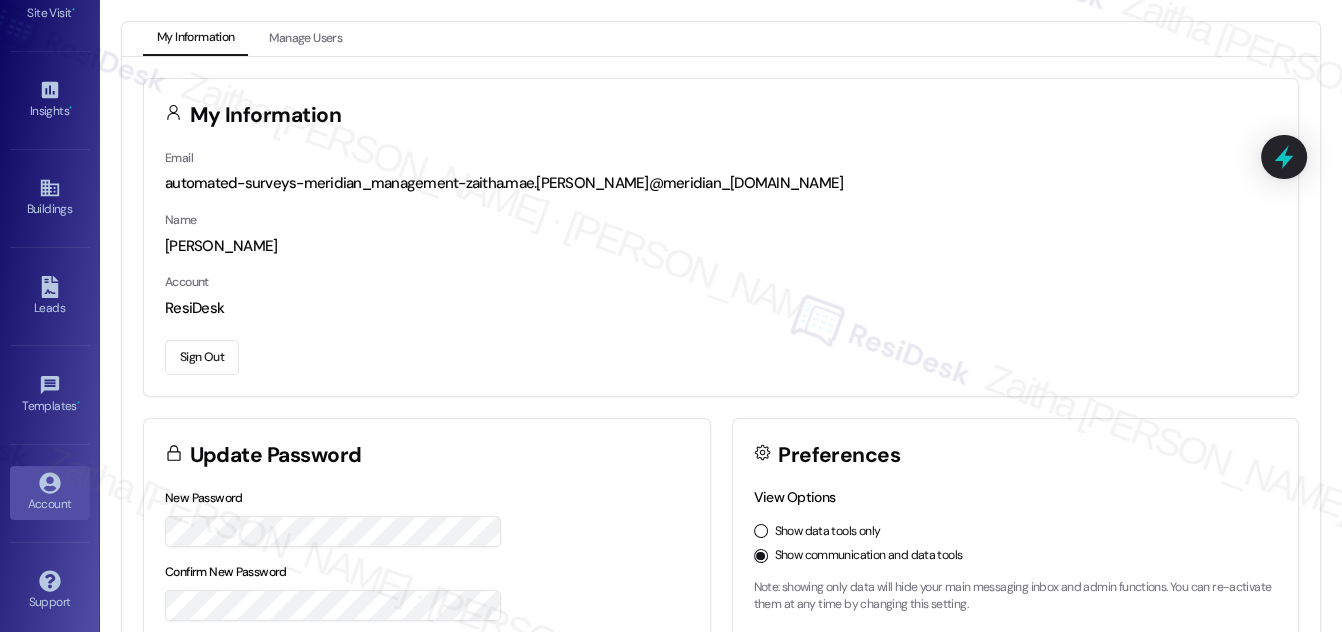 click on "Sign Out" at bounding box center [202, 357] 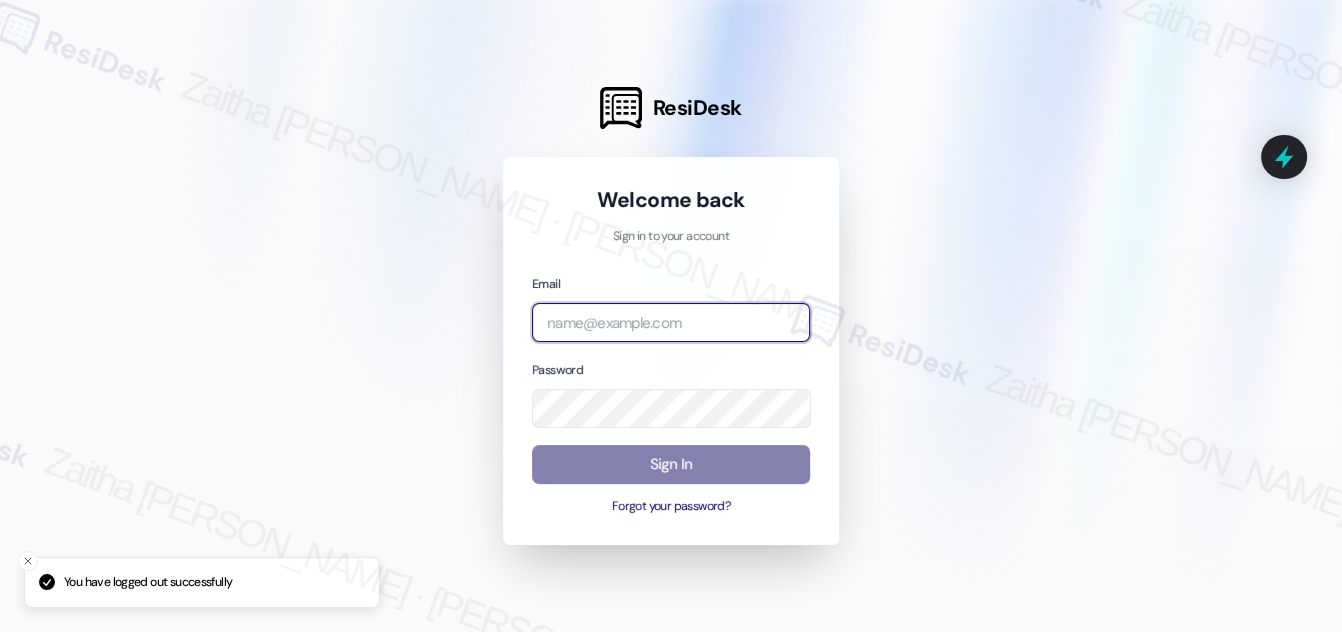 click at bounding box center (671, 322) 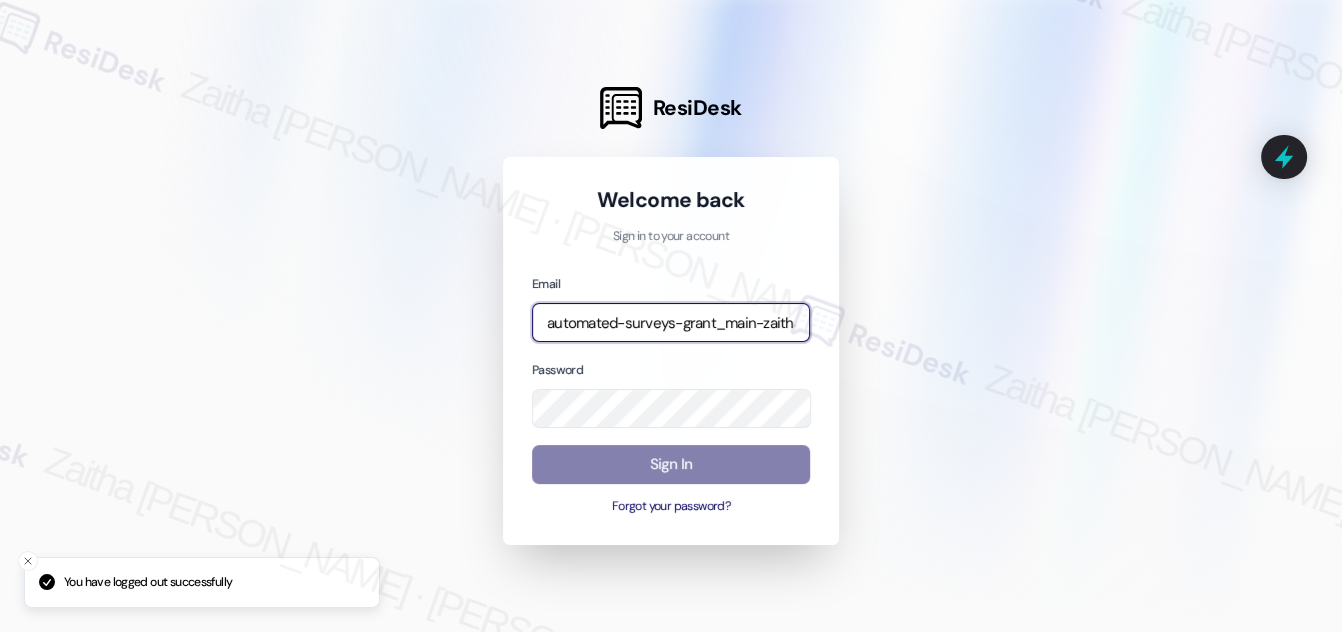 type on "automated-surveys-grant_main-zaitha.mae.garcia@grant_main.com" 